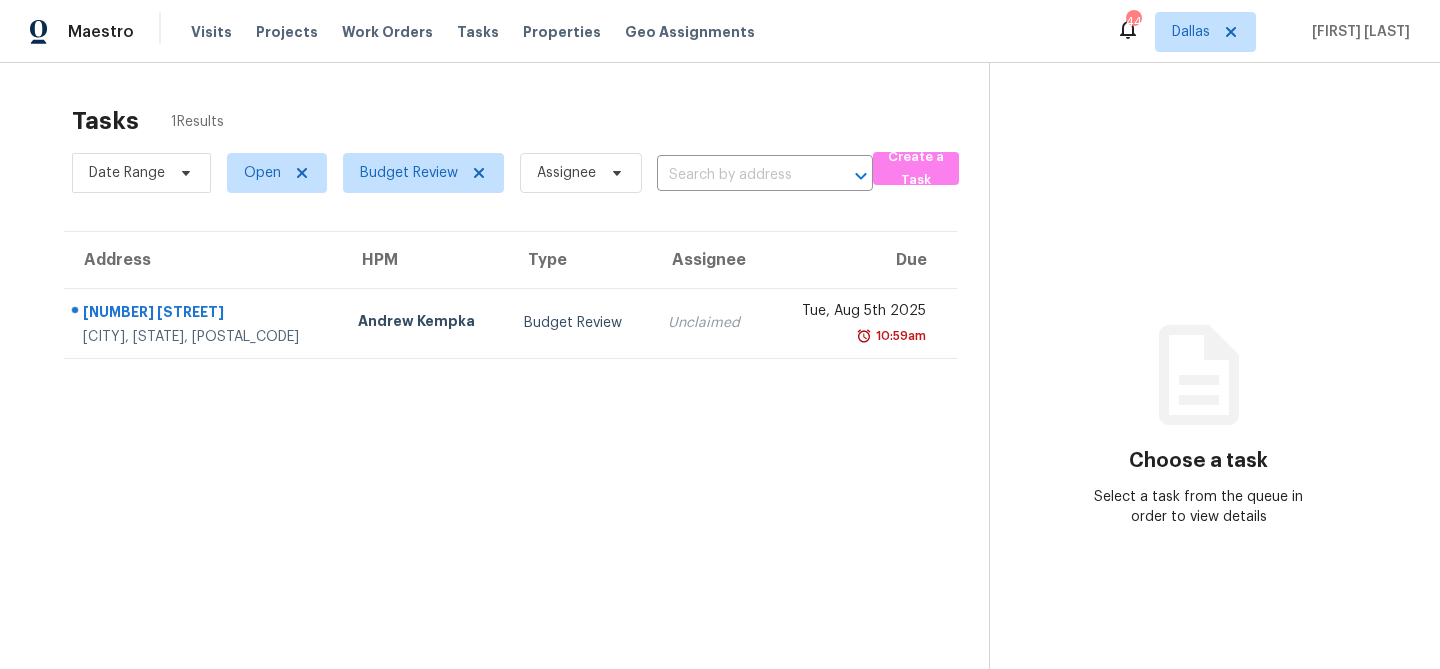 scroll, scrollTop: 0, scrollLeft: 0, axis: both 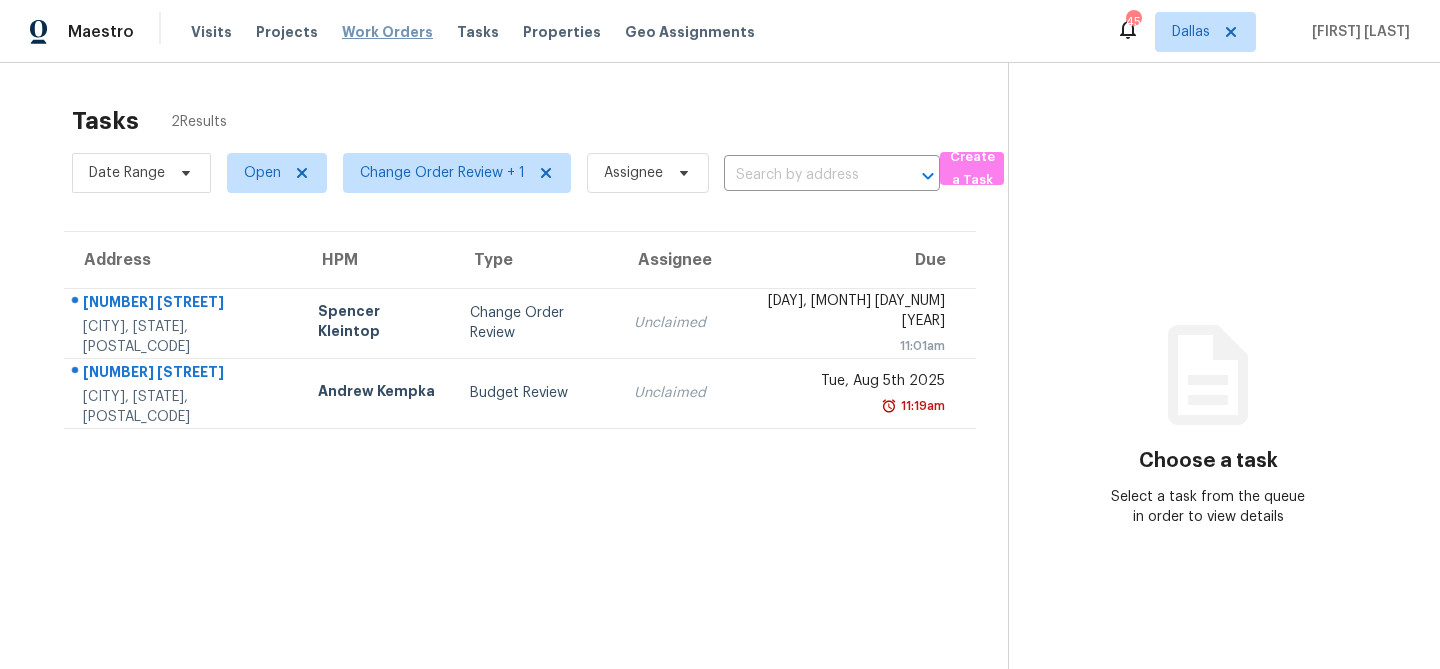 click on "Work Orders" at bounding box center [387, 32] 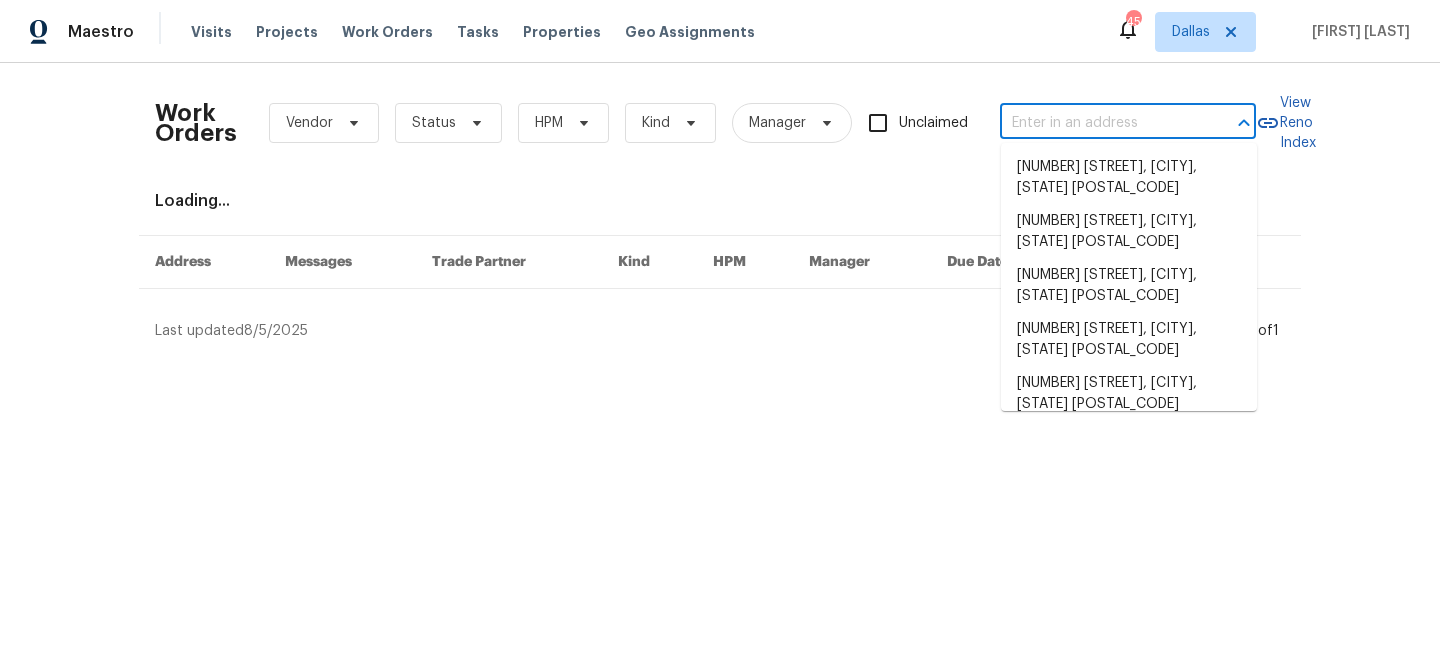 click at bounding box center (1100, 123) 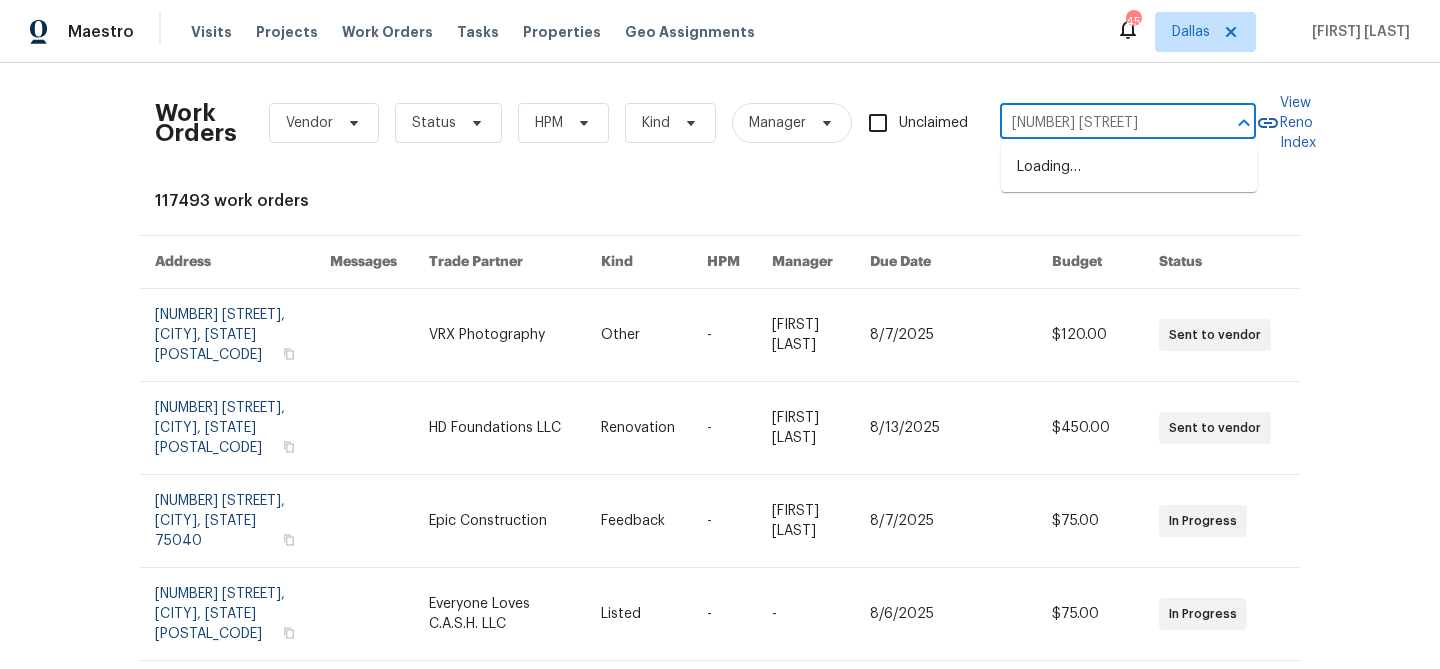 type on "1209 sy" 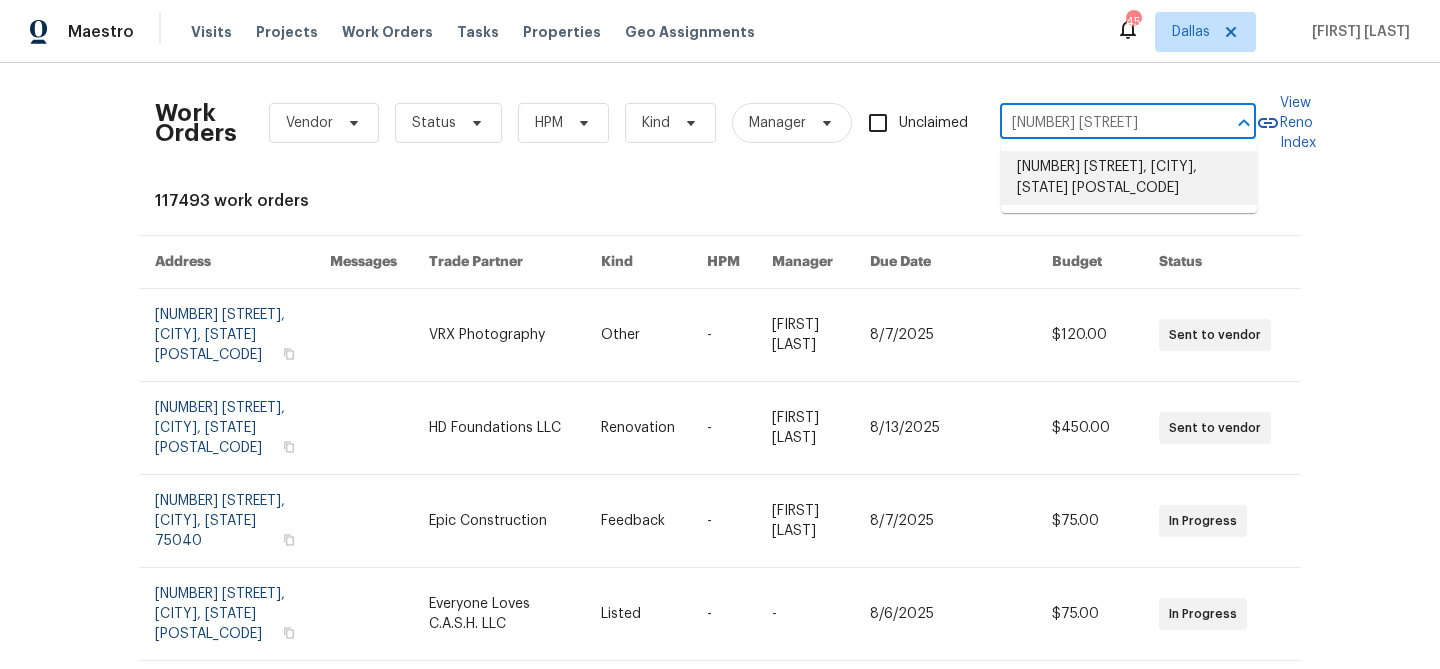 click on "1209 Sylvan Dr, Garland, TX 75040" at bounding box center [1129, 178] 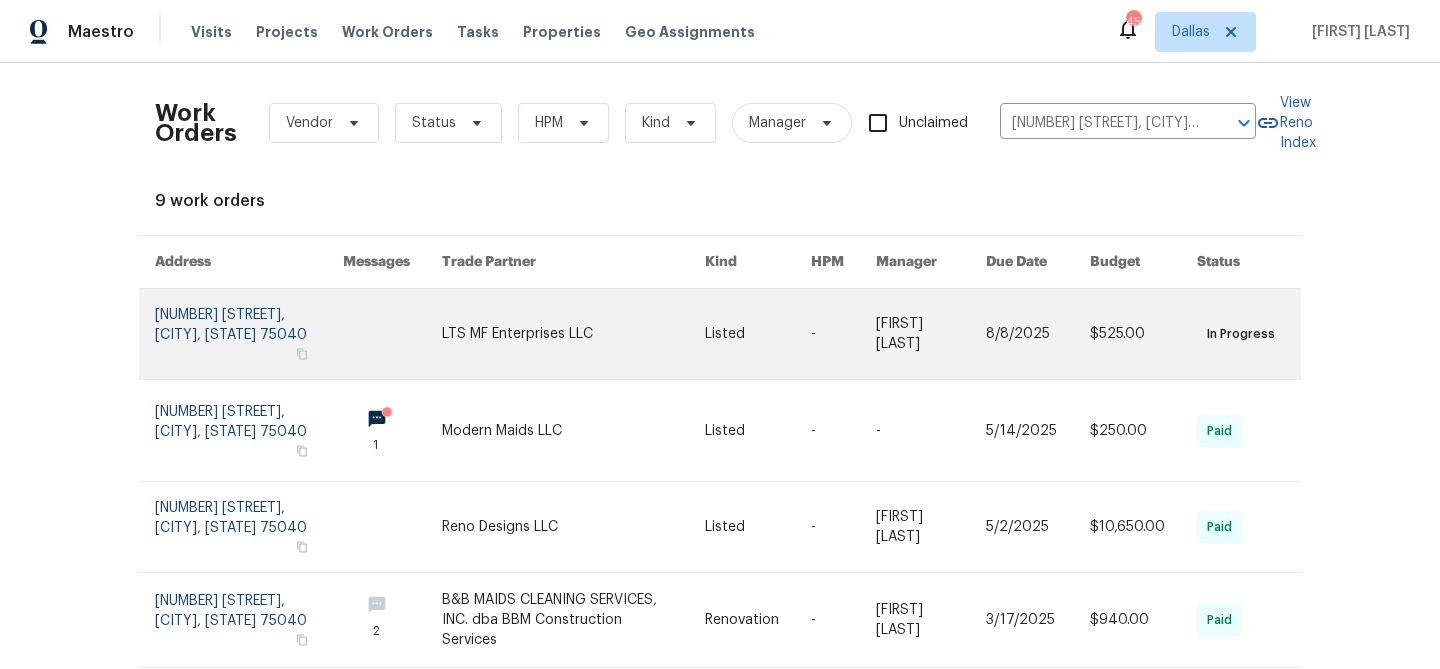 click at bounding box center [573, 334] 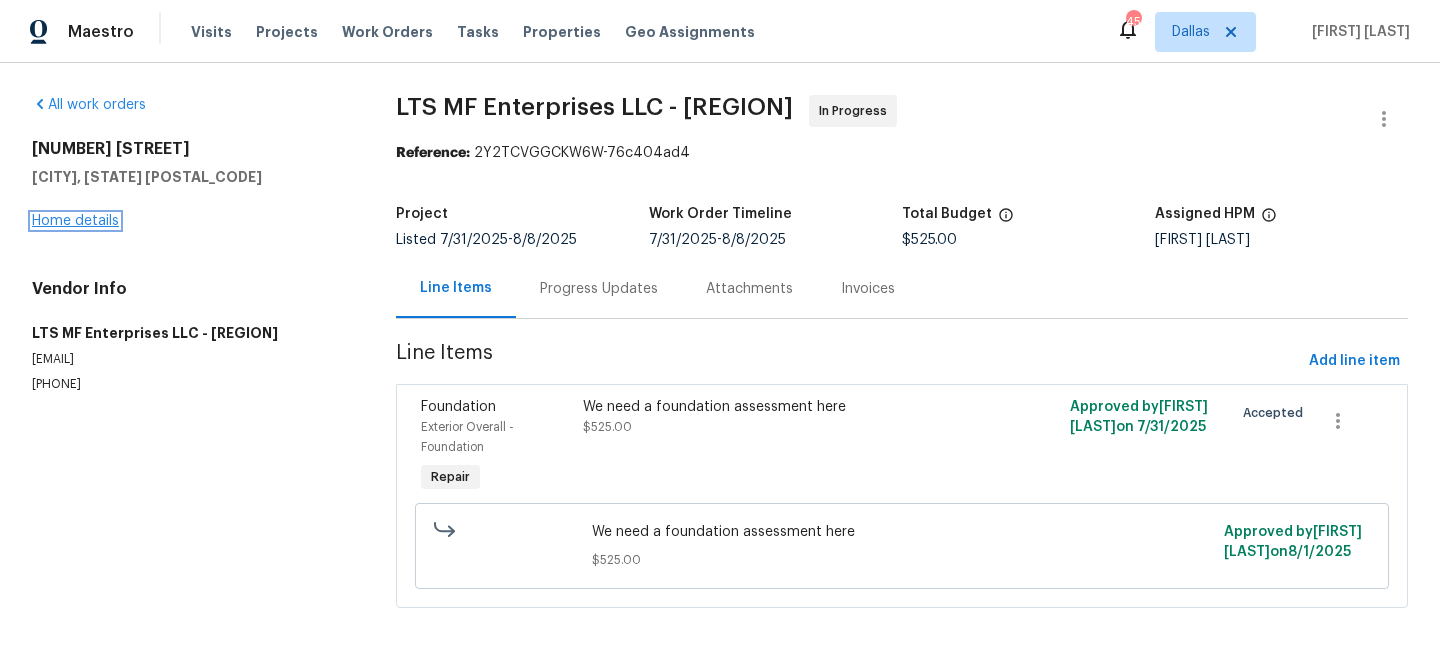click on "Home details" at bounding box center [75, 221] 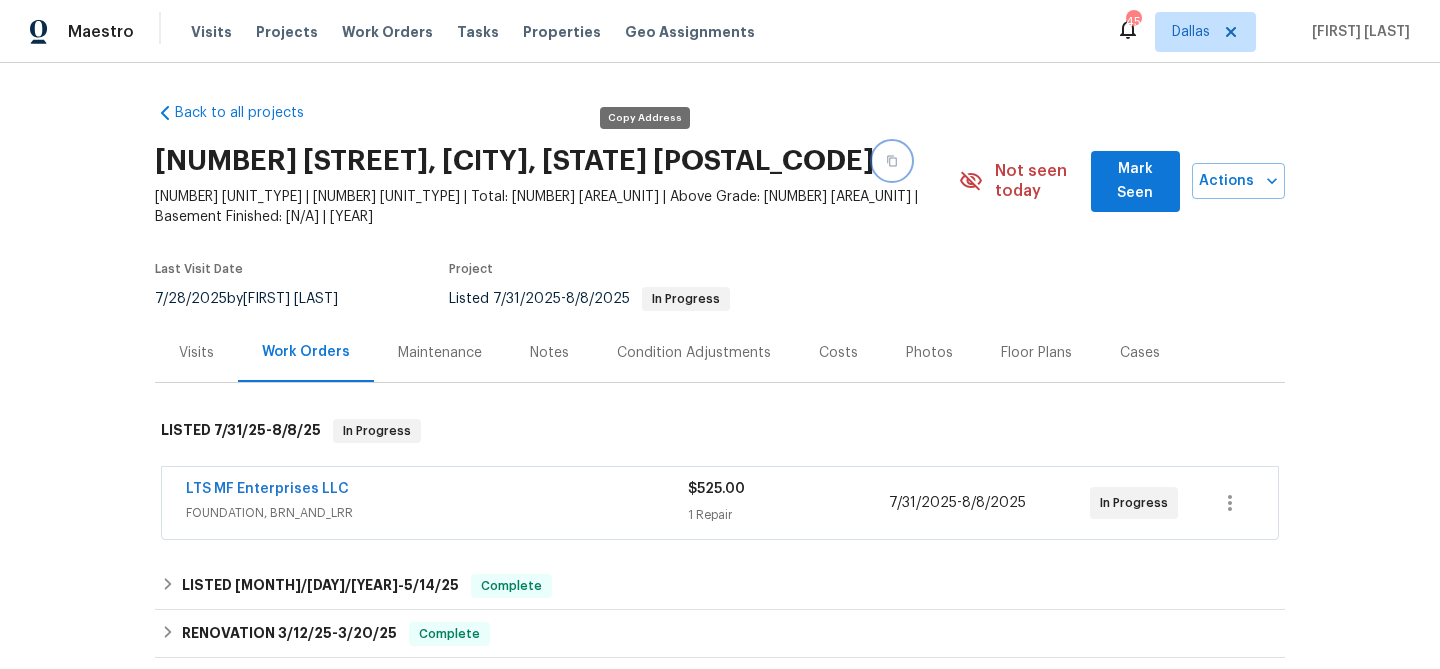 click 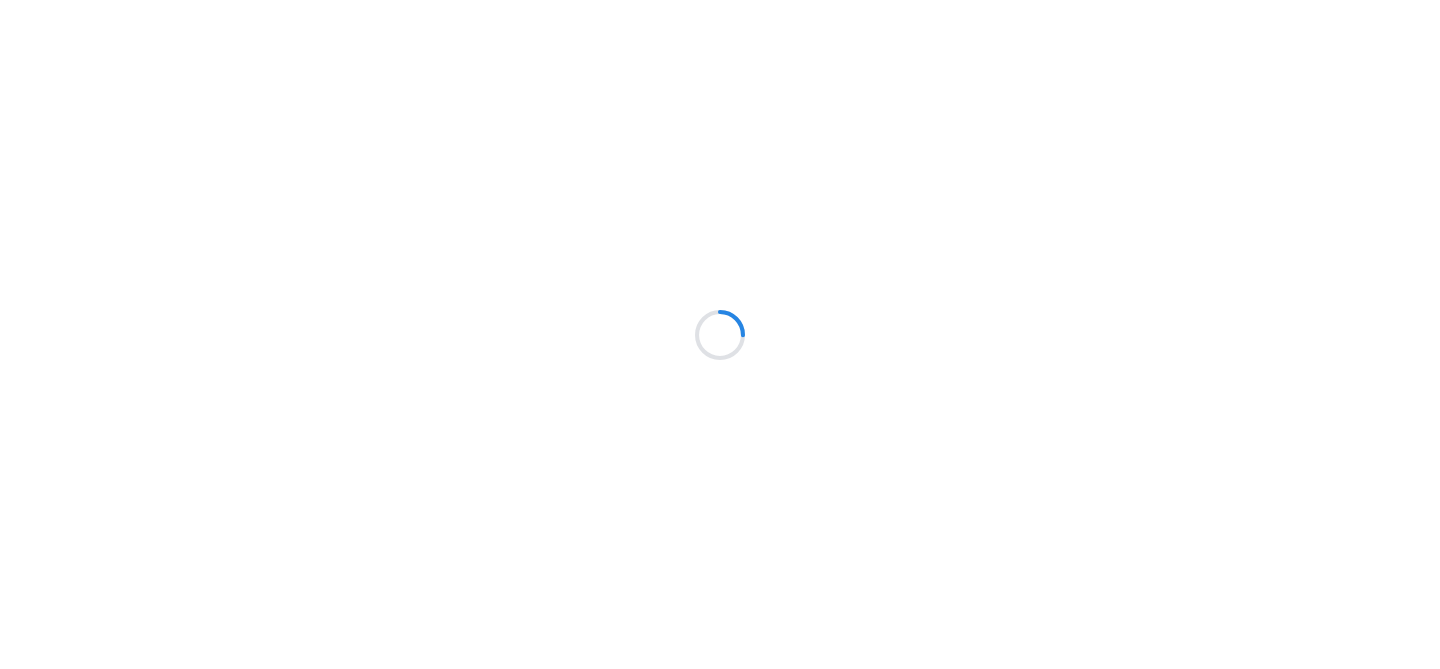 scroll, scrollTop: 0, scrollLeft: 0, axis: both 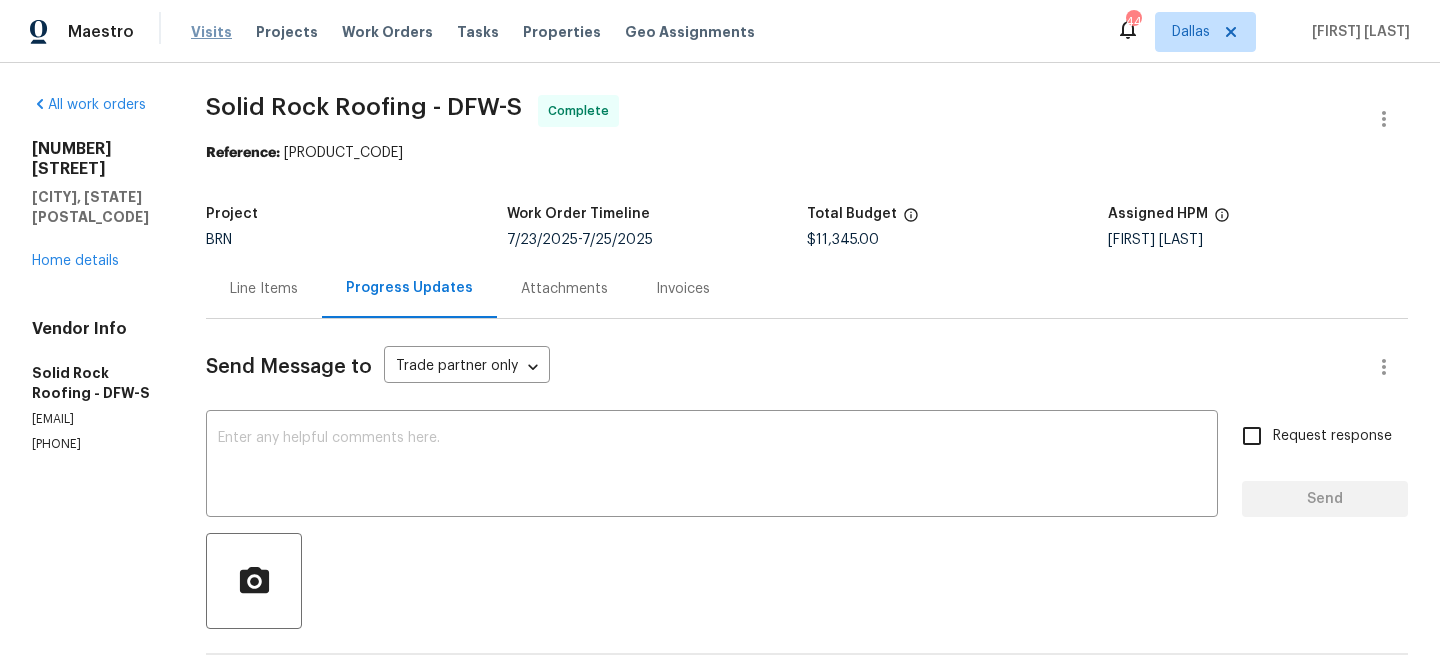 click on "Visits" at bounding box center [211, 32] 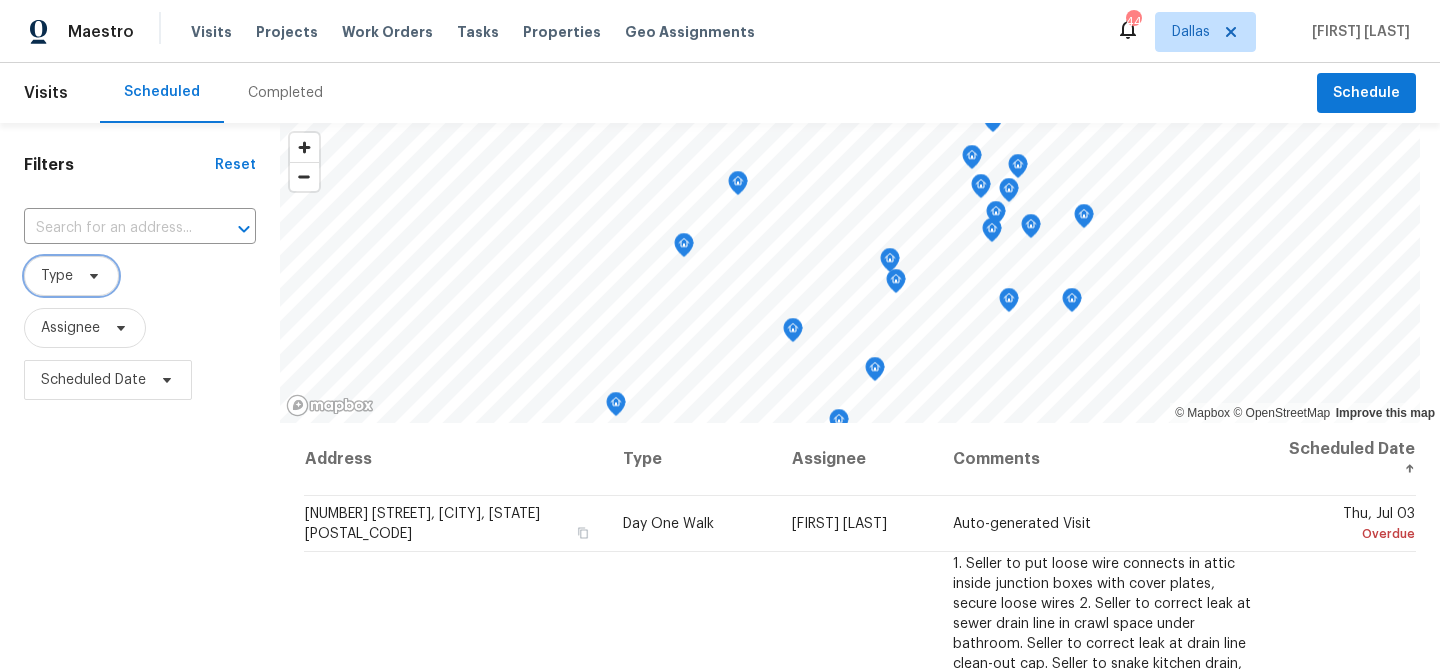 click 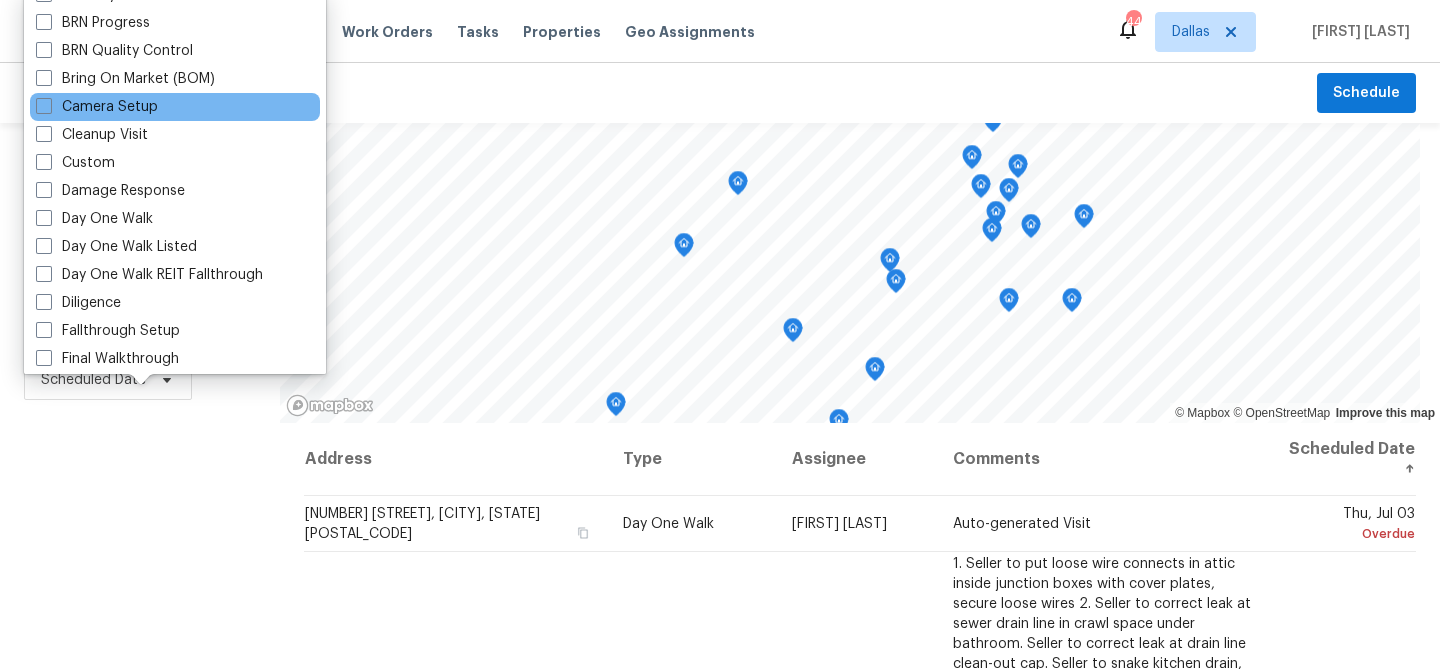 scroll, scrollTop: 165, scrollLeft: 0, axis: vertical 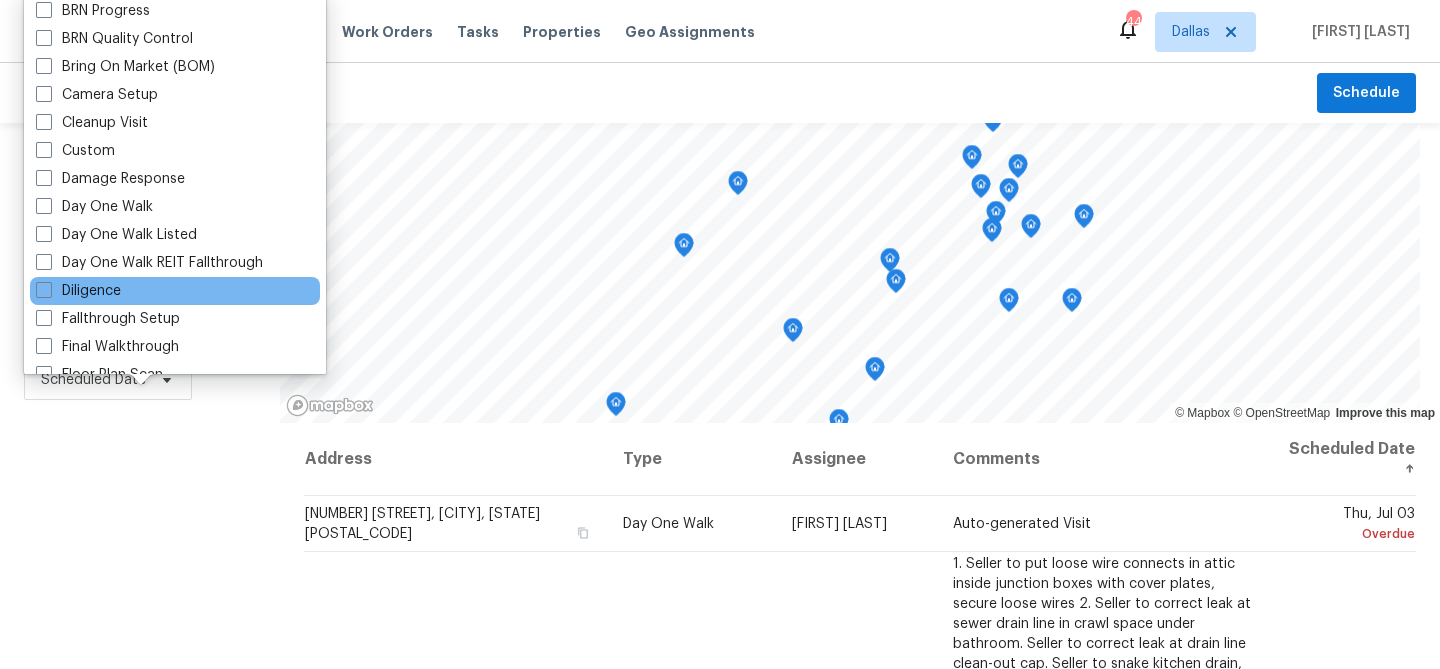 click on "Diligence" at bounding box center [175, 291] 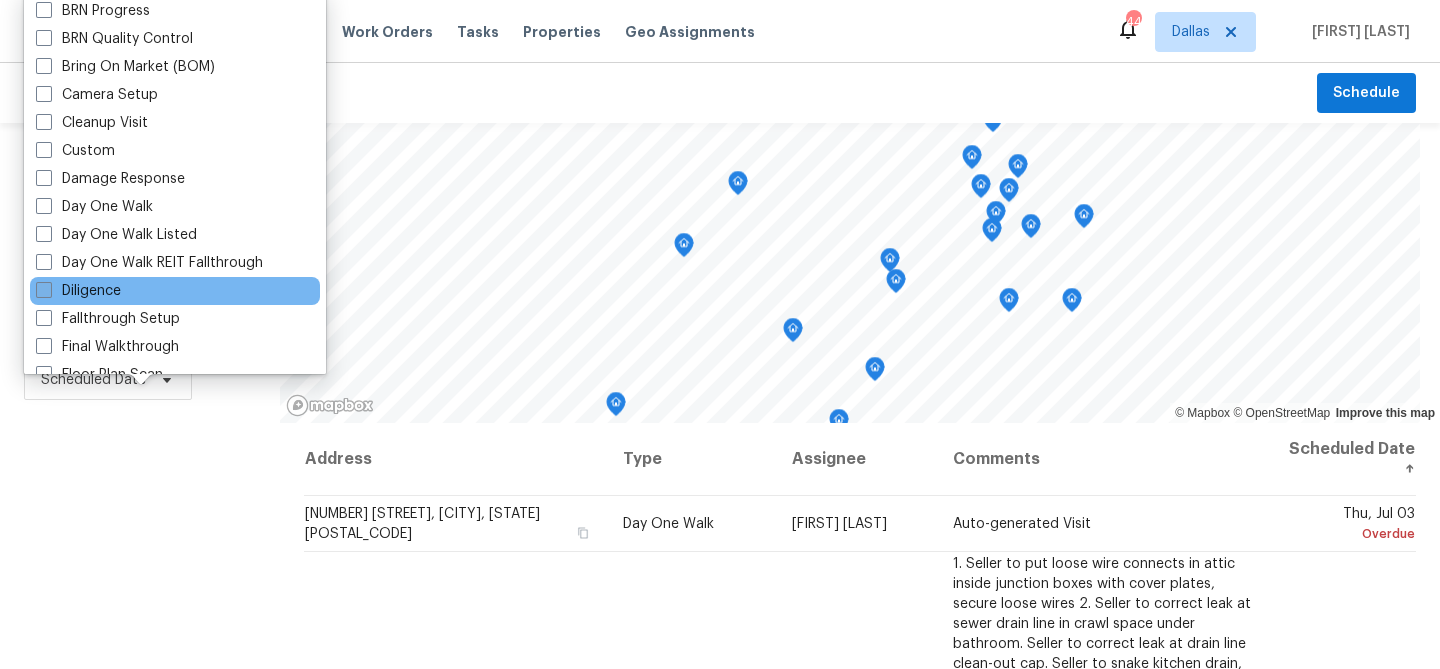 click on "Diligence" at bounding box center [78, 291] 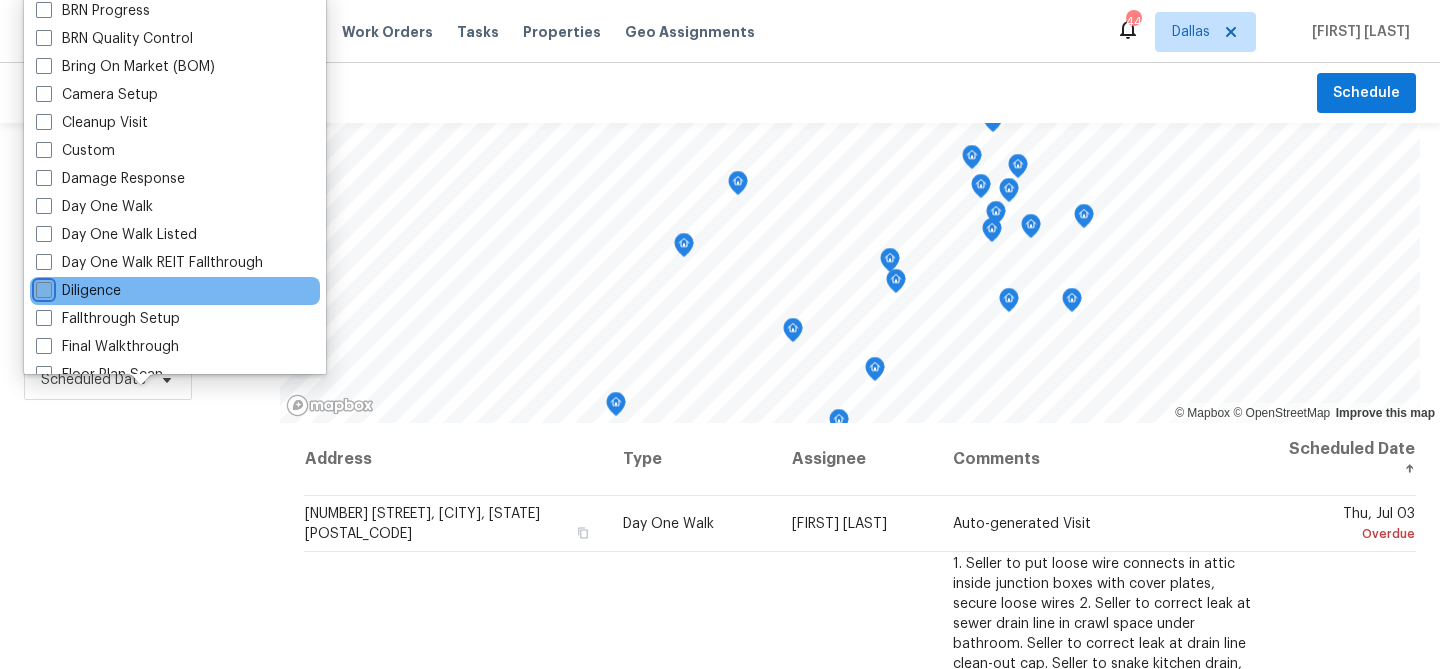 click on "Diligence" at bounding box center (42, 287) 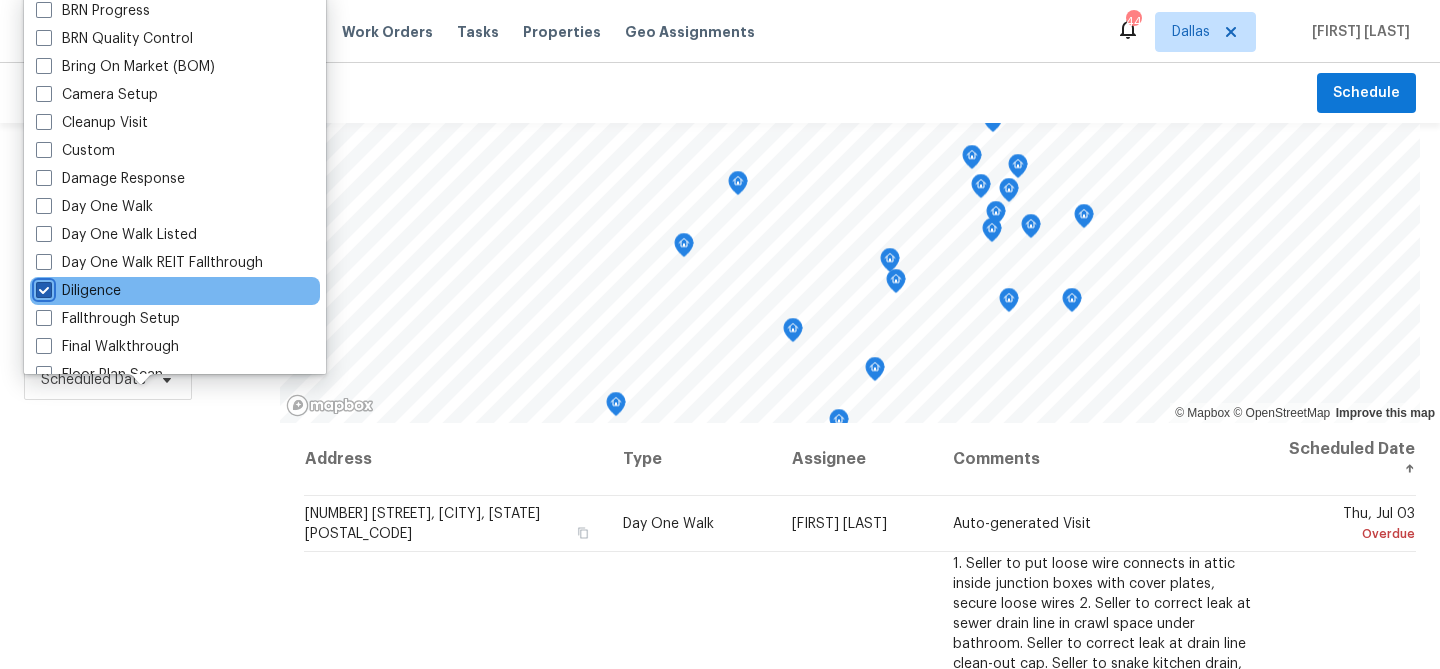 checkbox on "true" 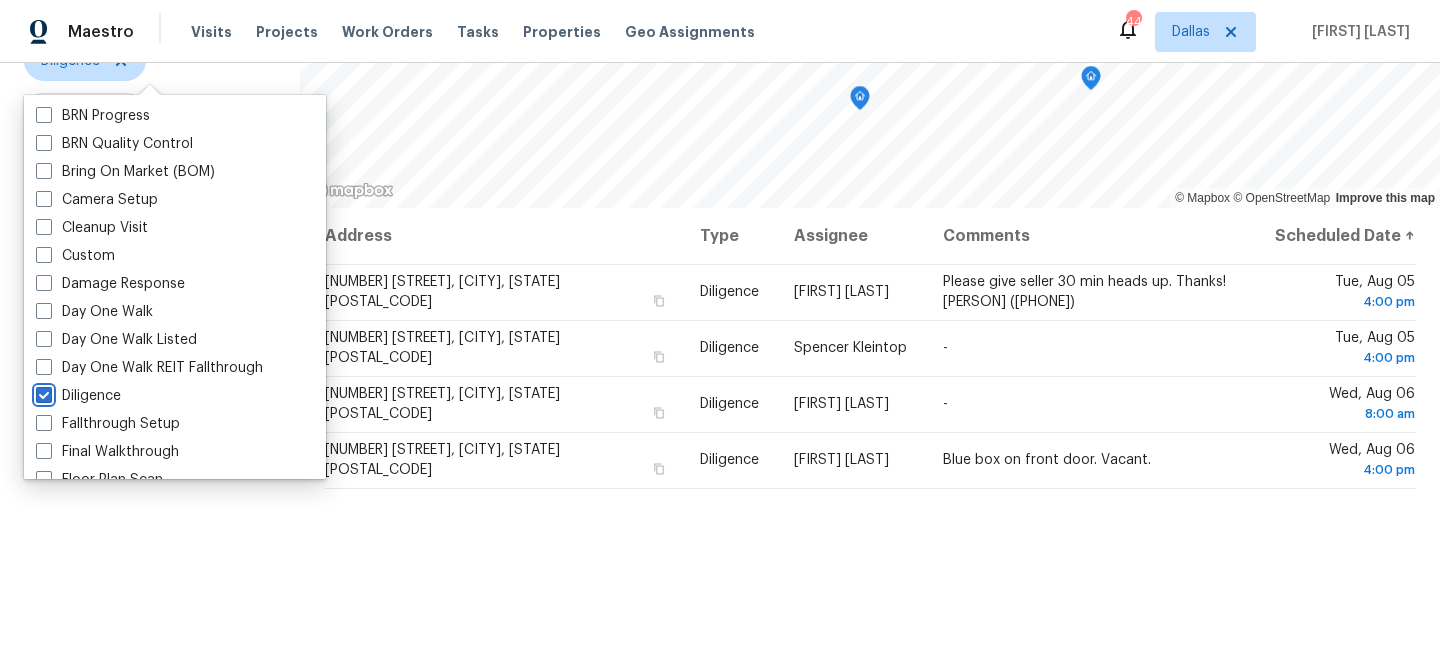 scroll, scrollTop: 217, scrollLeft: 0, axis: vertical 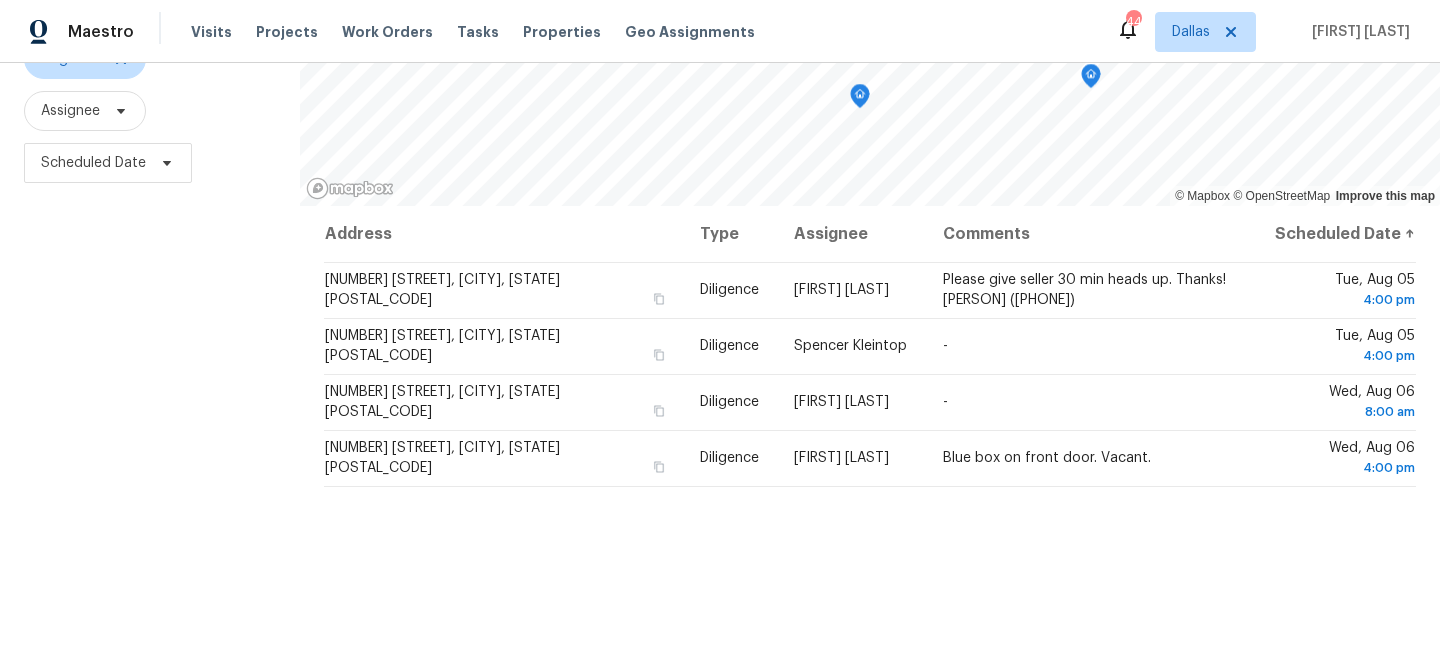 click on "Address Type Assignee Comments Scheduled Date ↑ 2206 Hunter Place Ln, Arlington, TX 76006 Diligence Todd Jorgenson Please give seller 30 min heads up. Thanks! Emma kinser  (214) 687-2197 Tue, Aug 05 4:00 pm 233 Victoria Ave, Azle, TX 76020 Diligence Spencer Kleintop - Tue, Aug 05 4:00 pm 209 Old Gate Ln, Sunnyvale, TX 75182 Diligence Brad Limes - Wed, Aug 06 8:00 am 1426 Whiteoak Dr, Garland, TX 75040 Diligence Brad Limes Blue box on front door. Vacant.  Wed, Aug 06 4:00 pm" at bounding box center [870, 473] 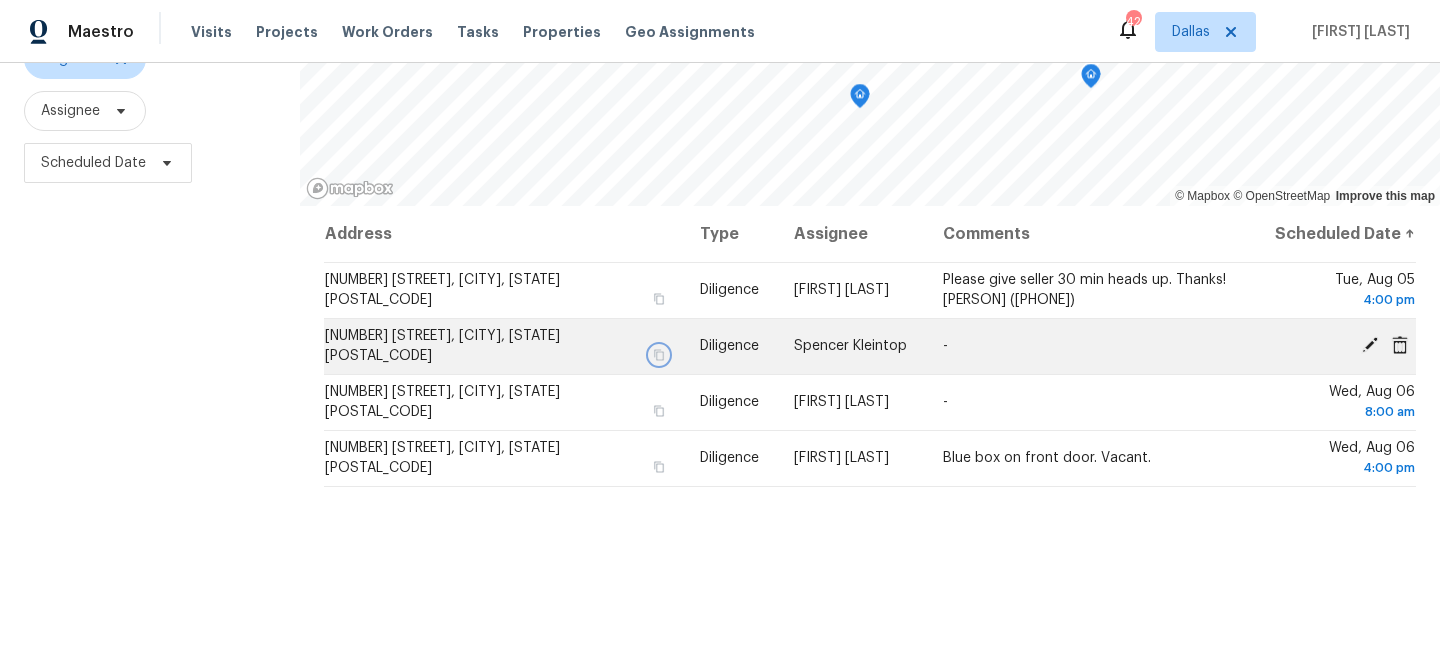 click 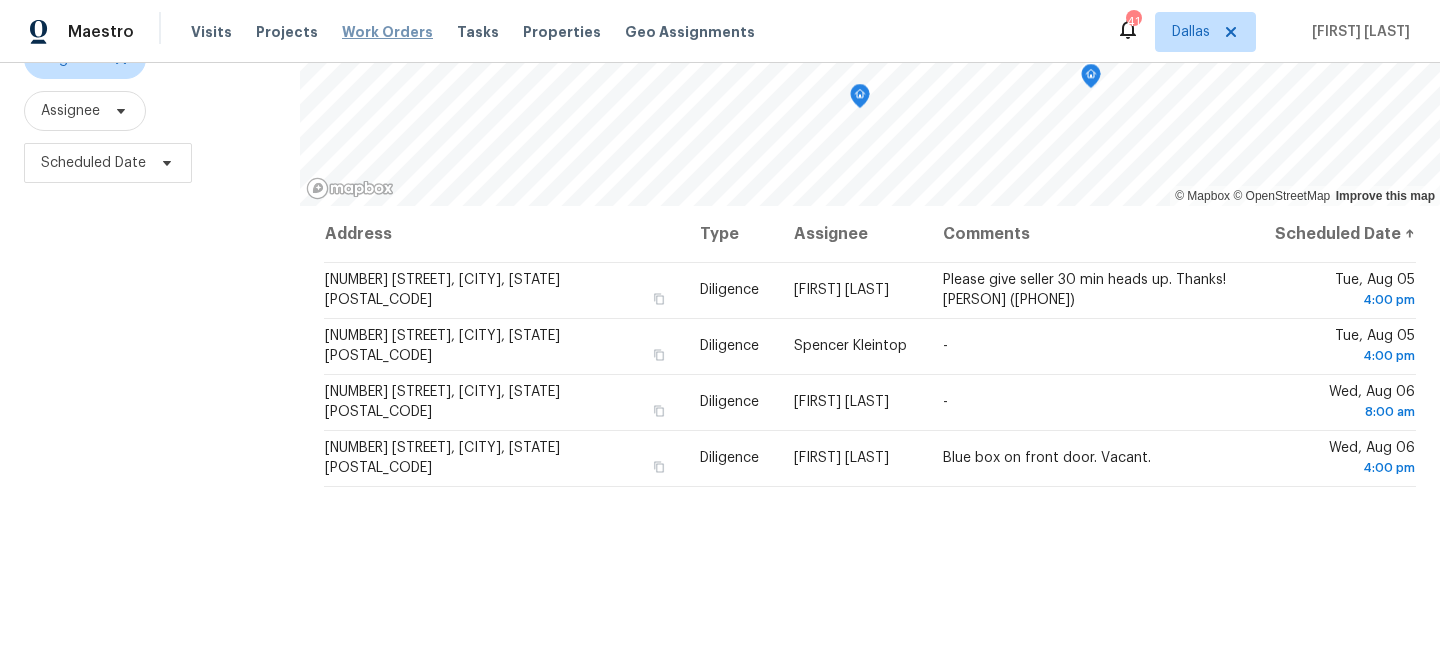 click on "Work Orders" at bounding box center (387, 32) 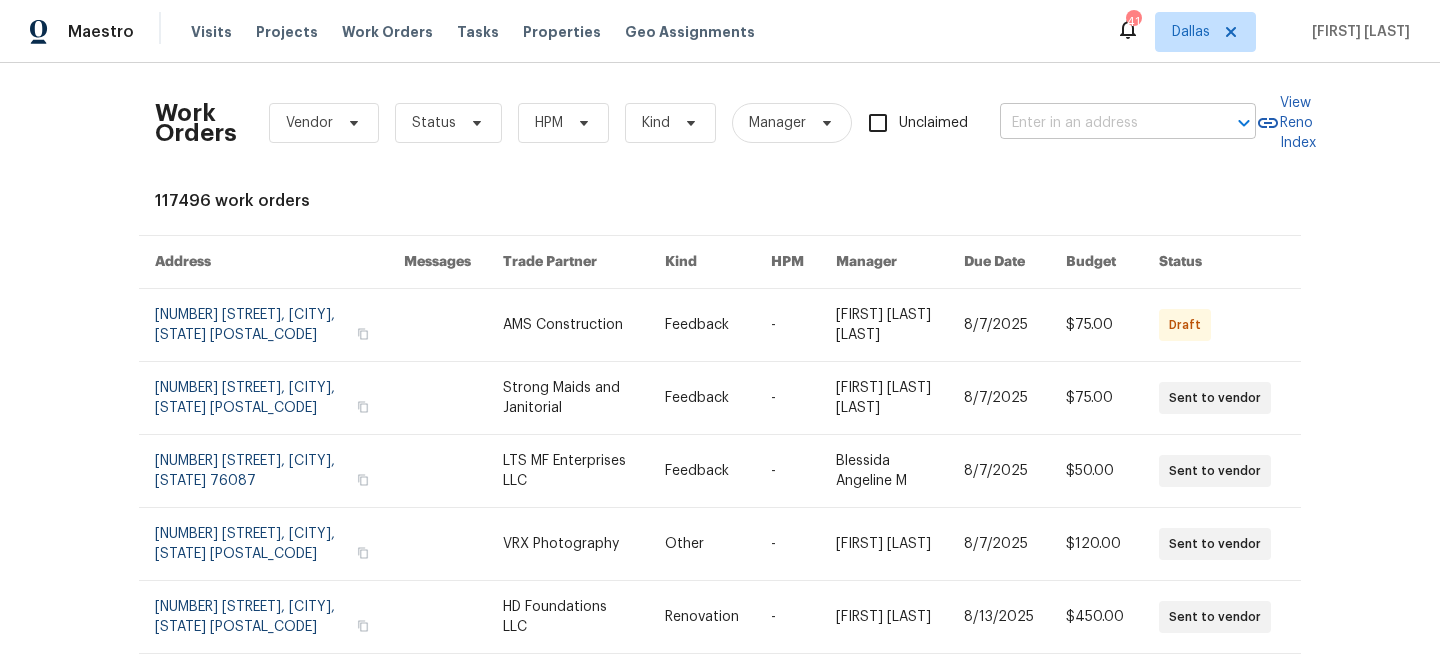 click at bounding box center [1100, 123] 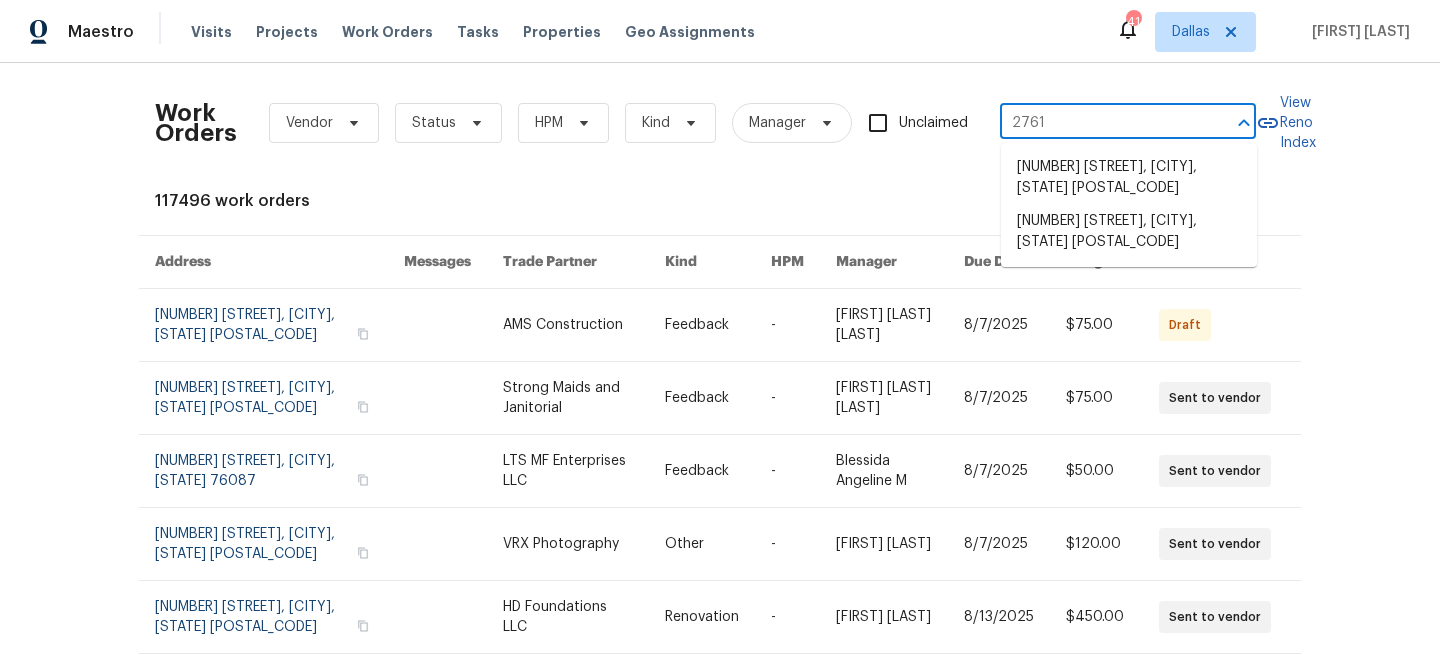type on "2761" 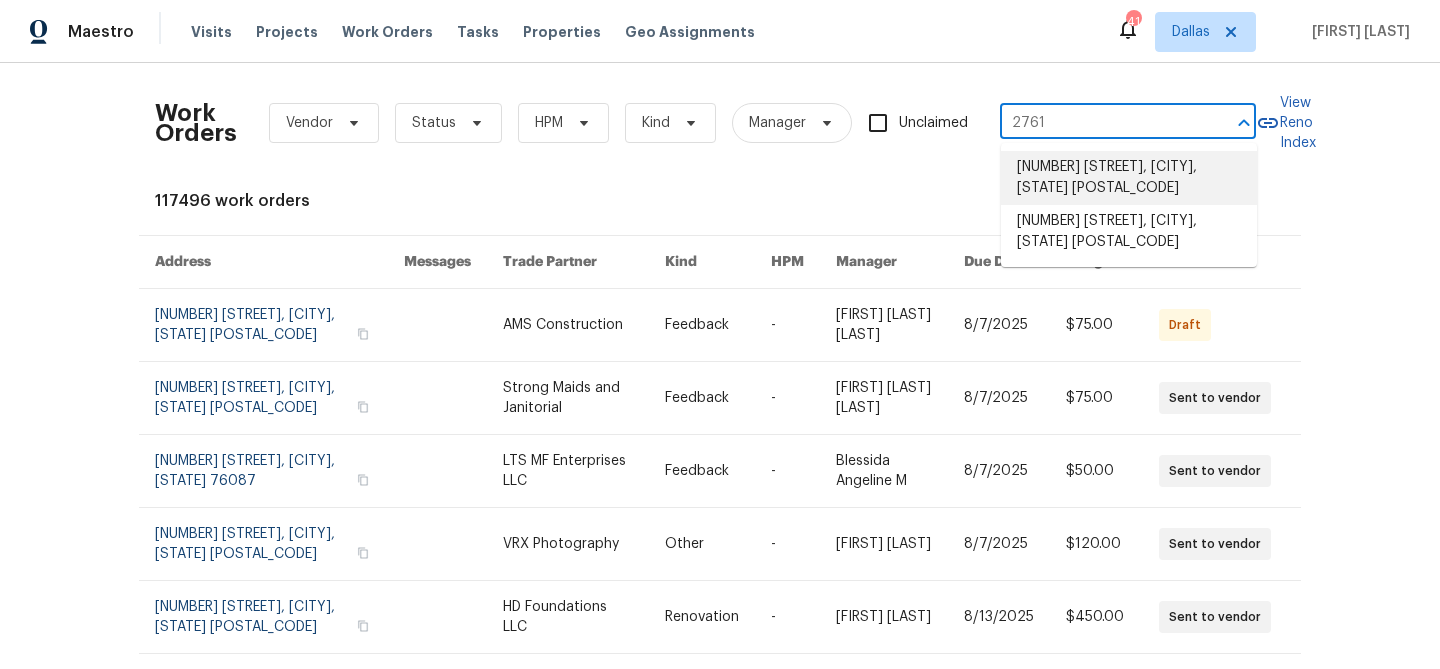 click on "2761 N Hillbrier Cir, Plano, TX 75075" at bounding box center (1129, 178) 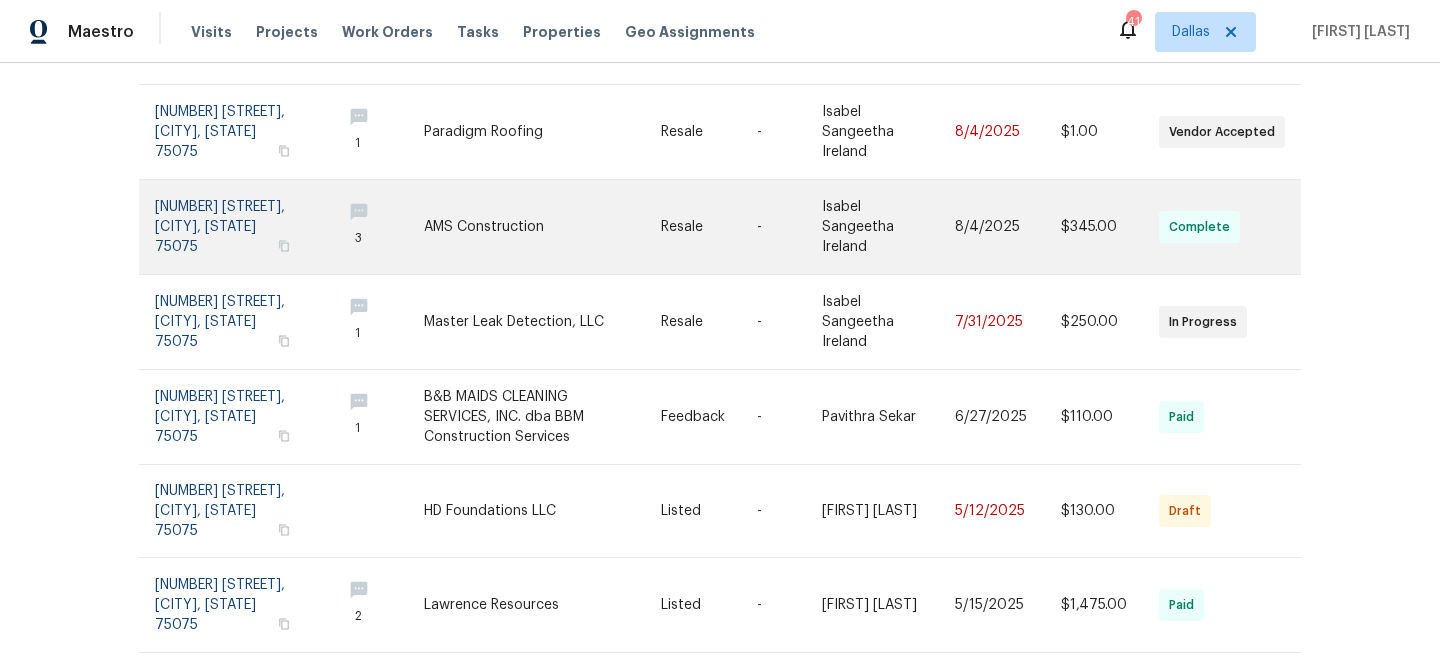 scroll, scrollTop: 300, scrollLeft: 0, axis: vertical 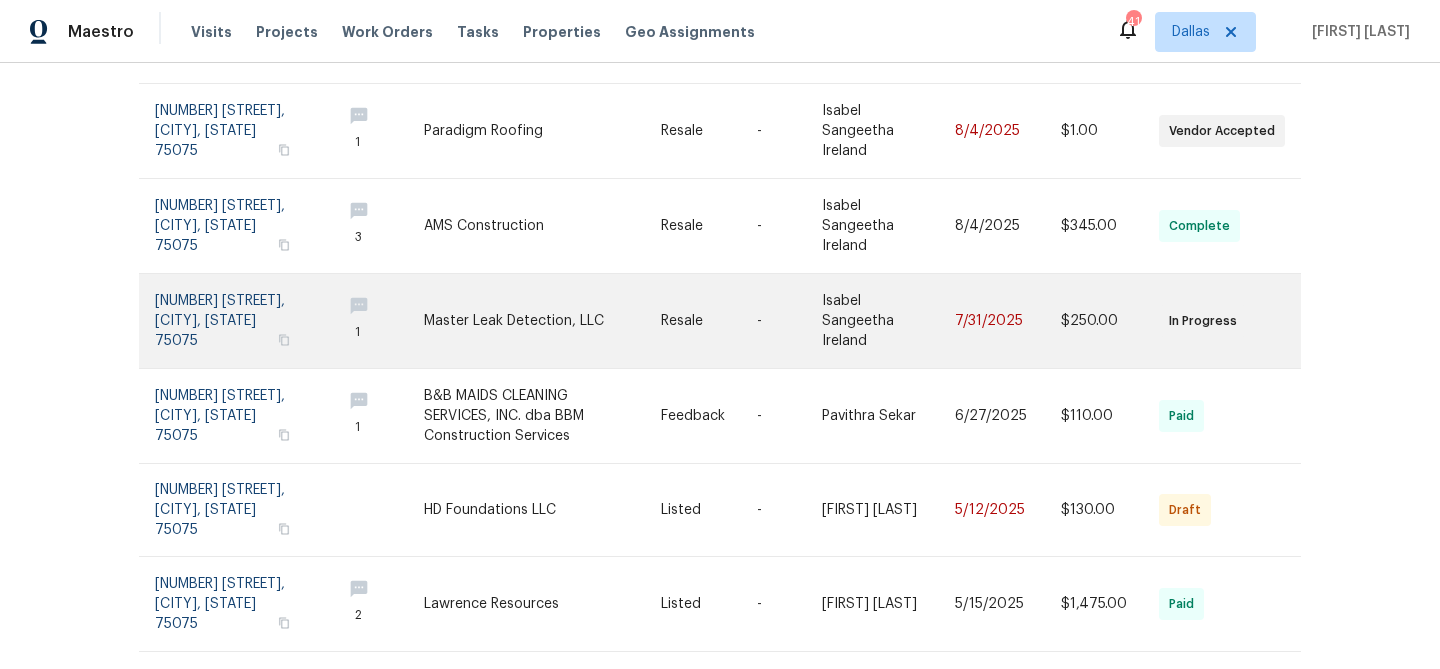 click at bounding box center (542, 321) 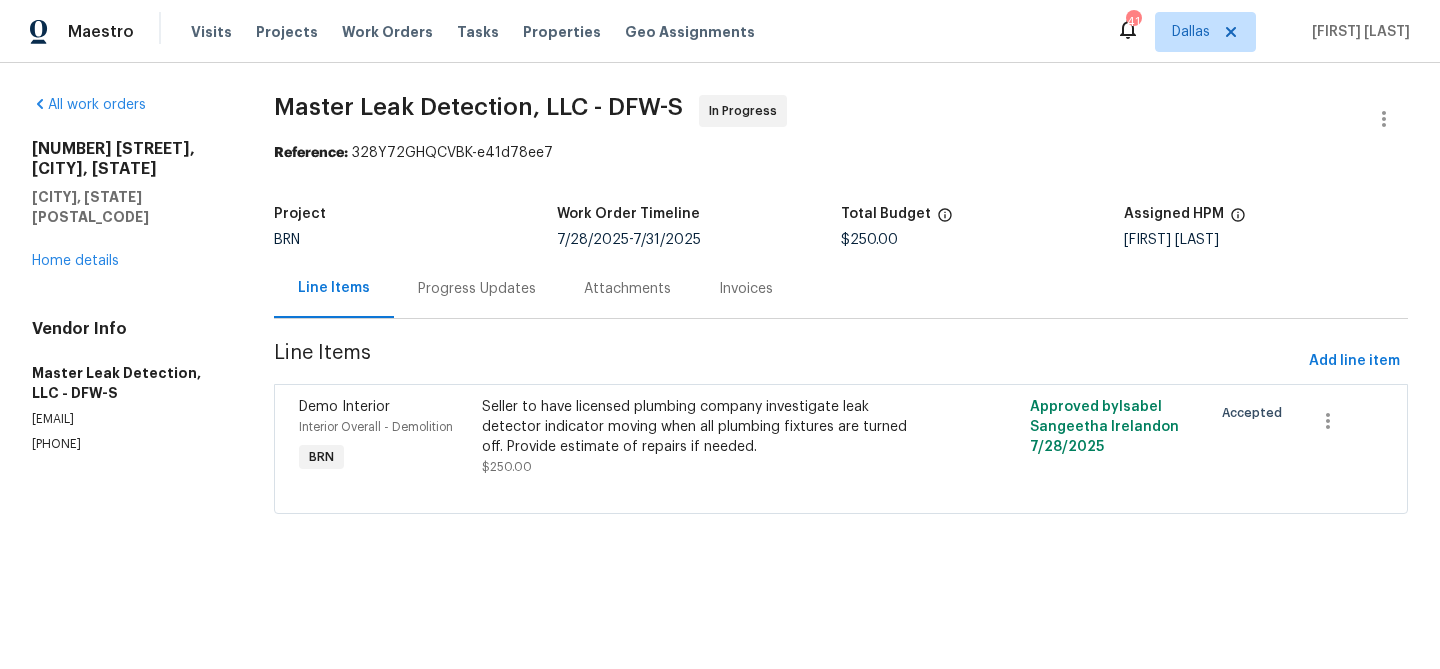 click on "Progress Updates" at bounding box center [477, 289] 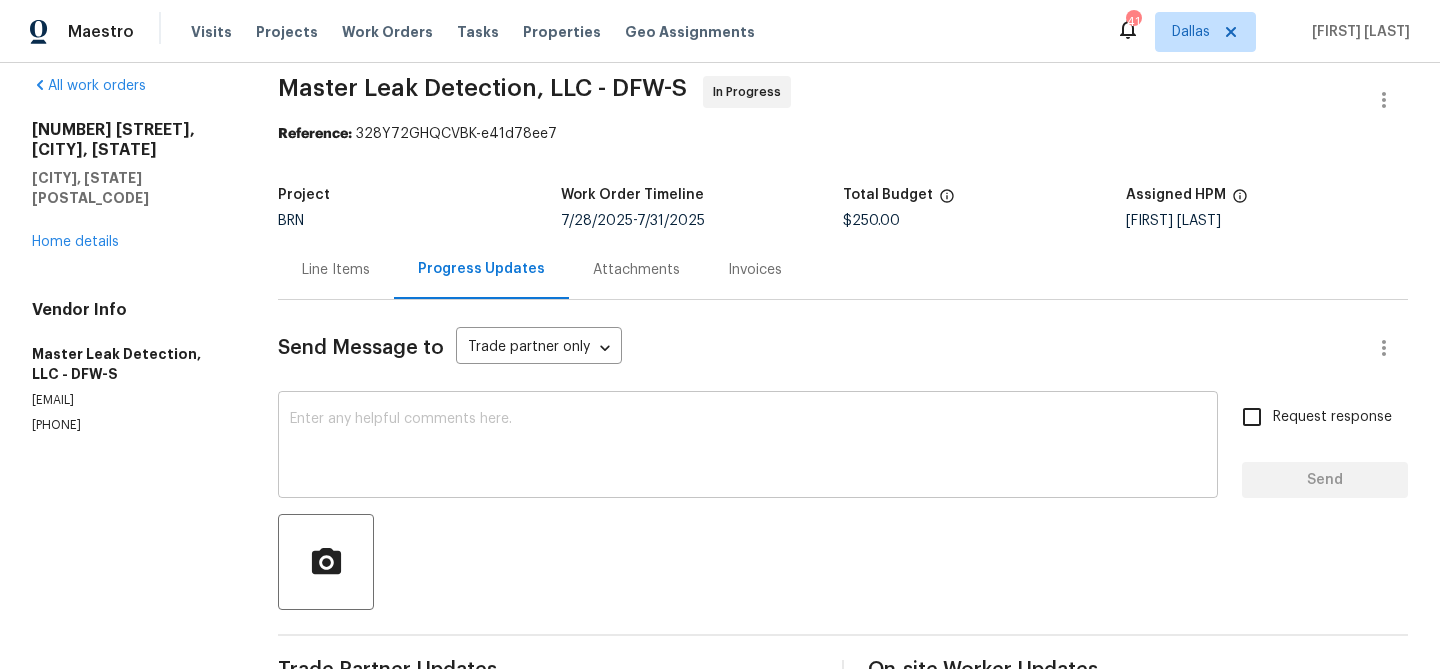 scroll, scrollTop: 21, scrollLeft: 0, axis: vertical 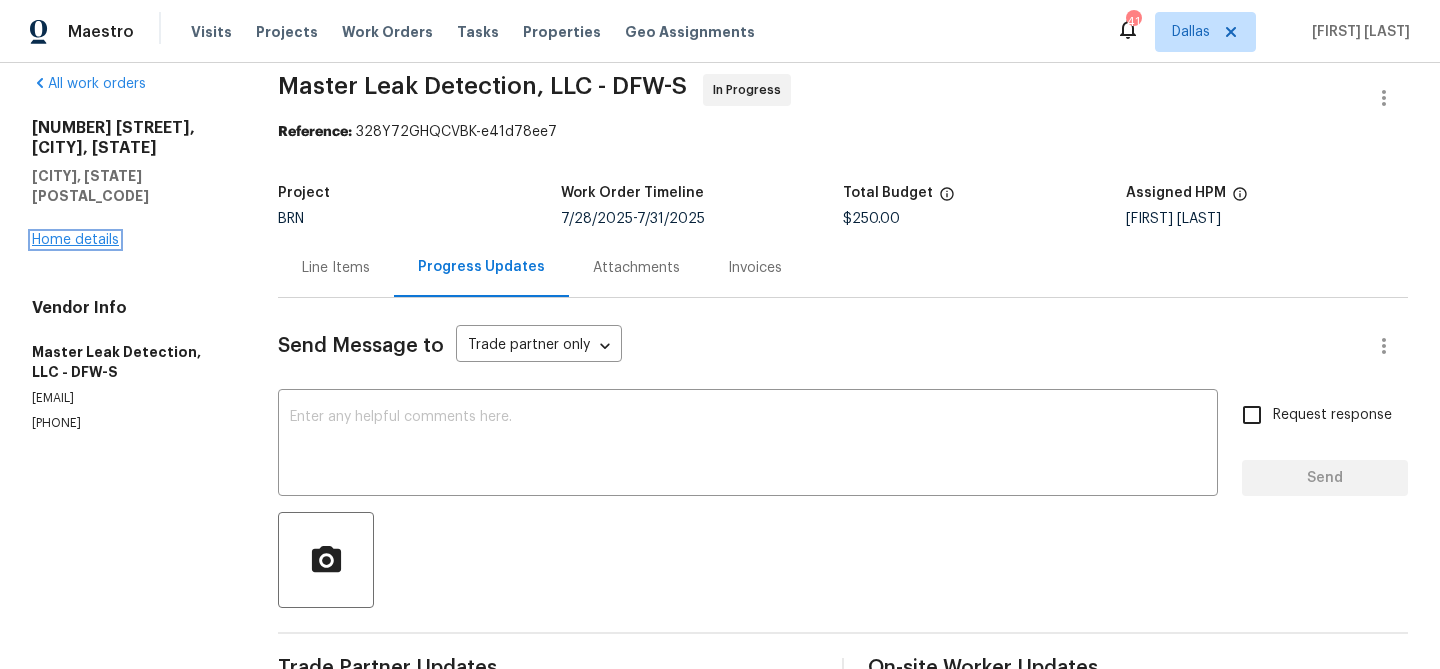 click on "Home details" at bounding box center (75, 240) 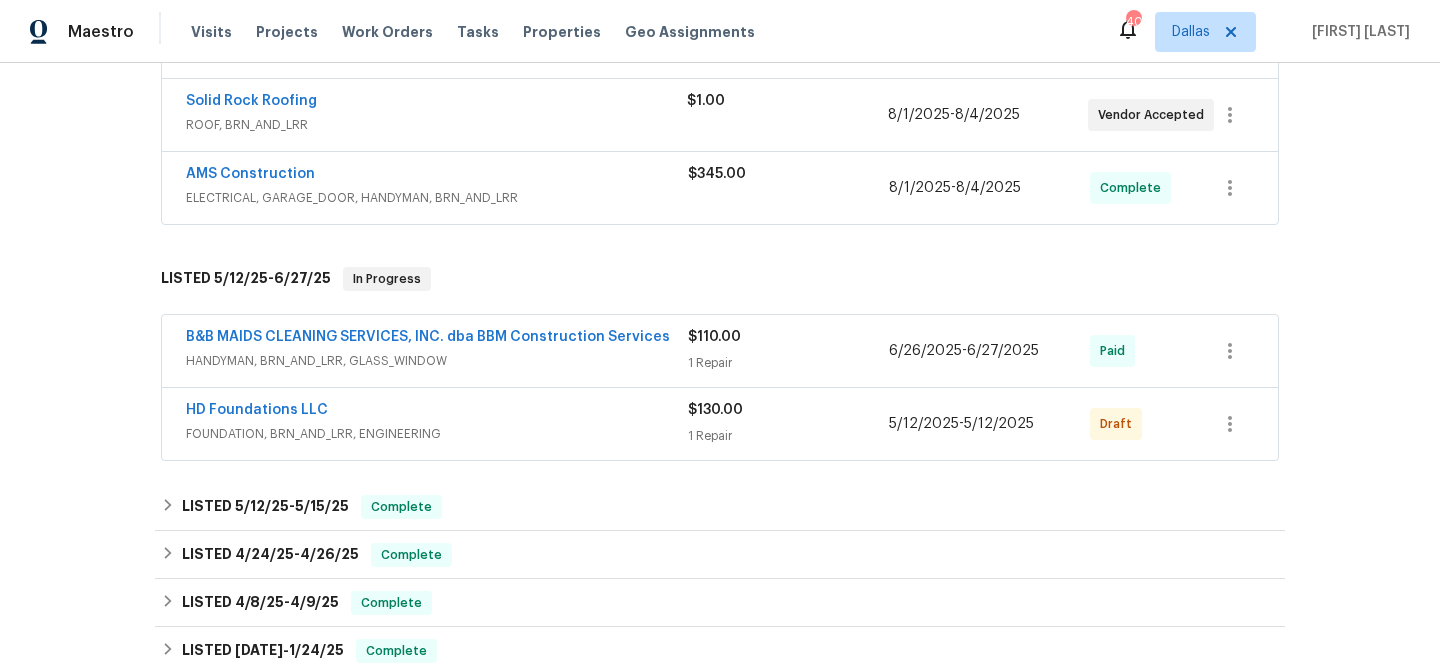 scroll, scrollTop: 558, scrollLeft: 0, axis: vertical 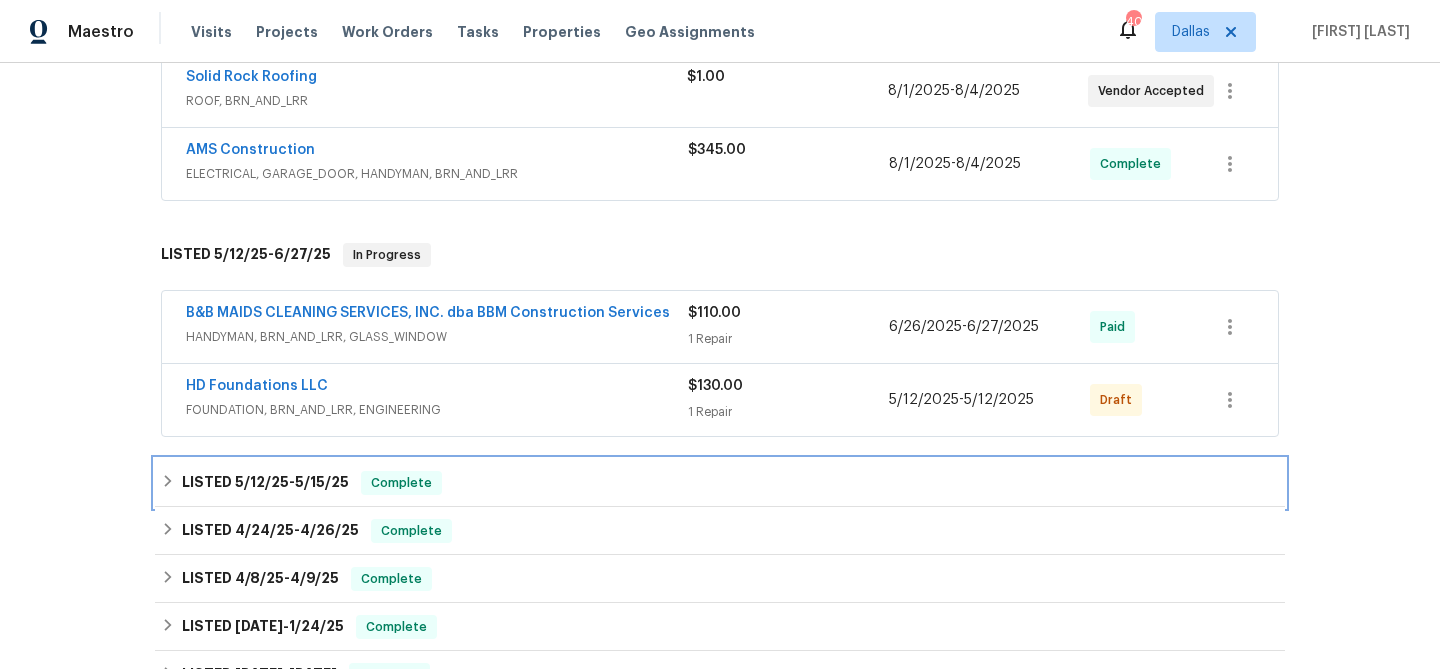 click on "Complete" at bounding box center (401, 483) 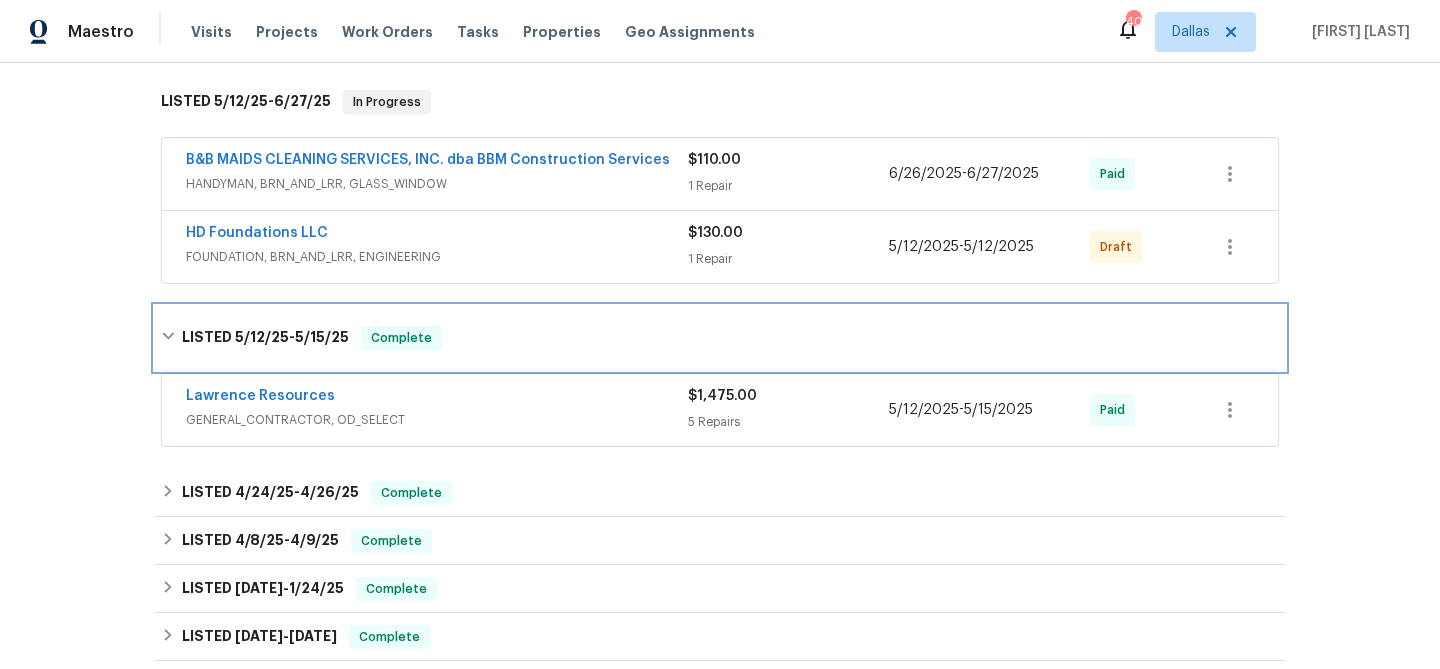 scroll, scrollTop: 716, scrollLeft: 0, axis: vertical 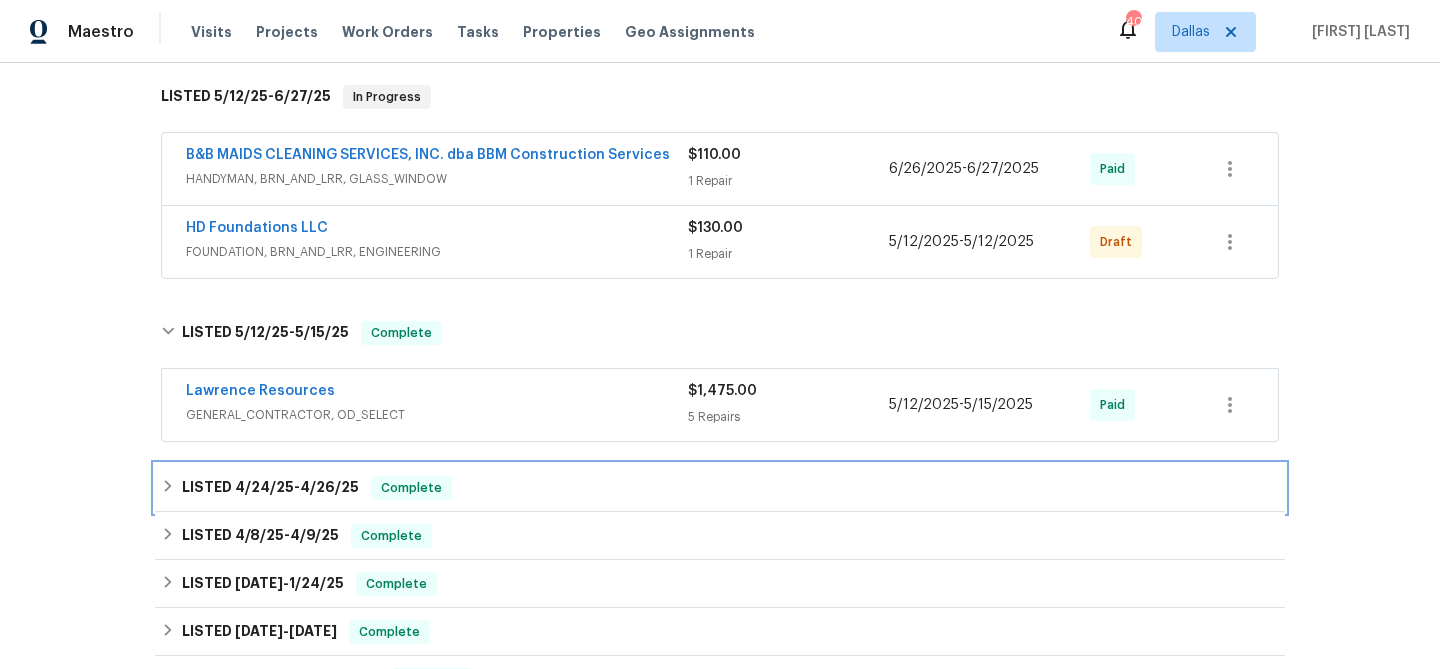 click on "Complete" at bounding box center (411, 488) 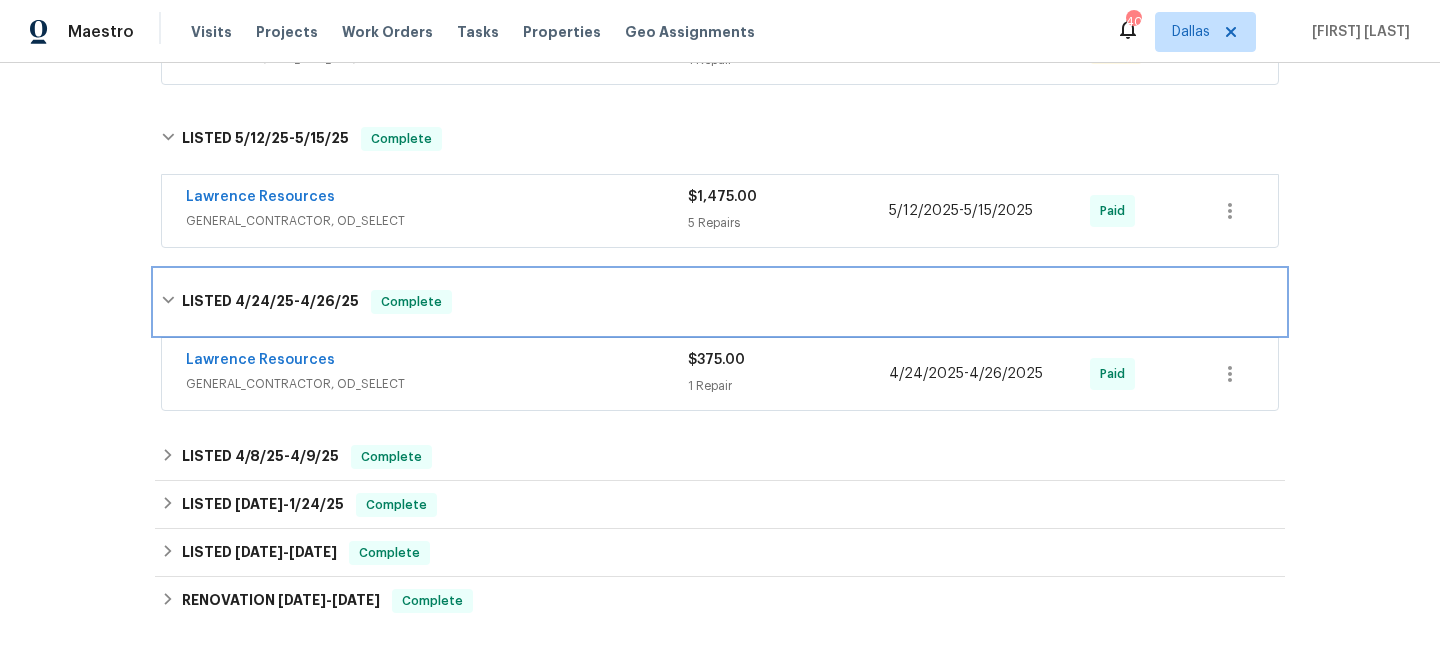 scroll, scrollTop: 912, scrollLeft: 0, axis: vertical 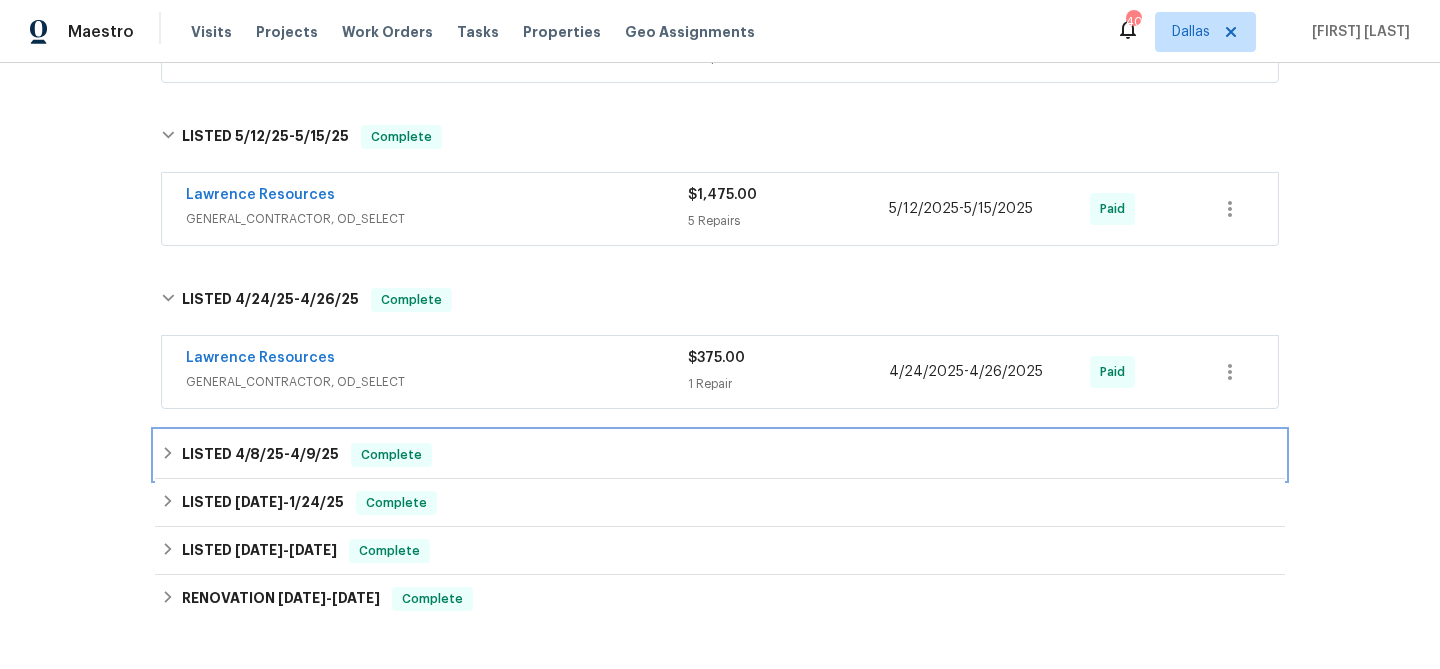click on "LISTED   4/8/25  -  4/9/25 Complete" at bounding box center [720, 455] 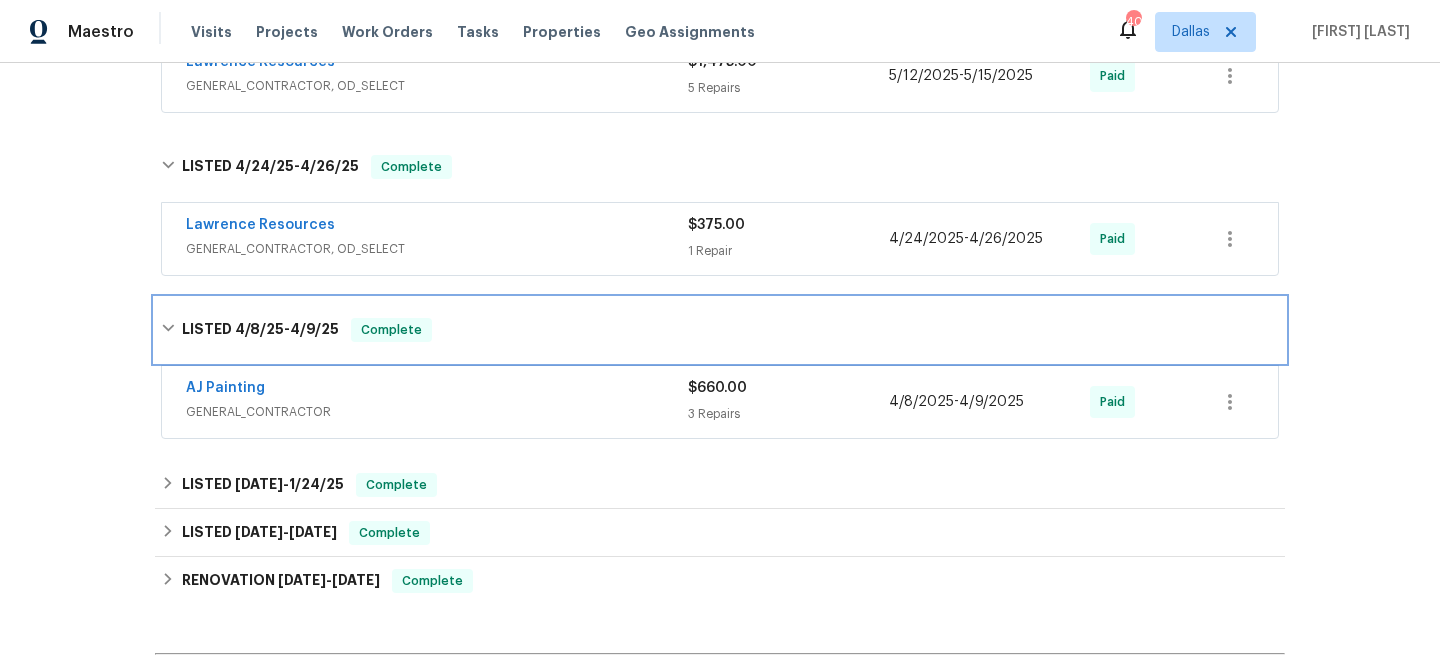 scroll, scrollTop: 1050, scrollLeft: 0, axis: vertical 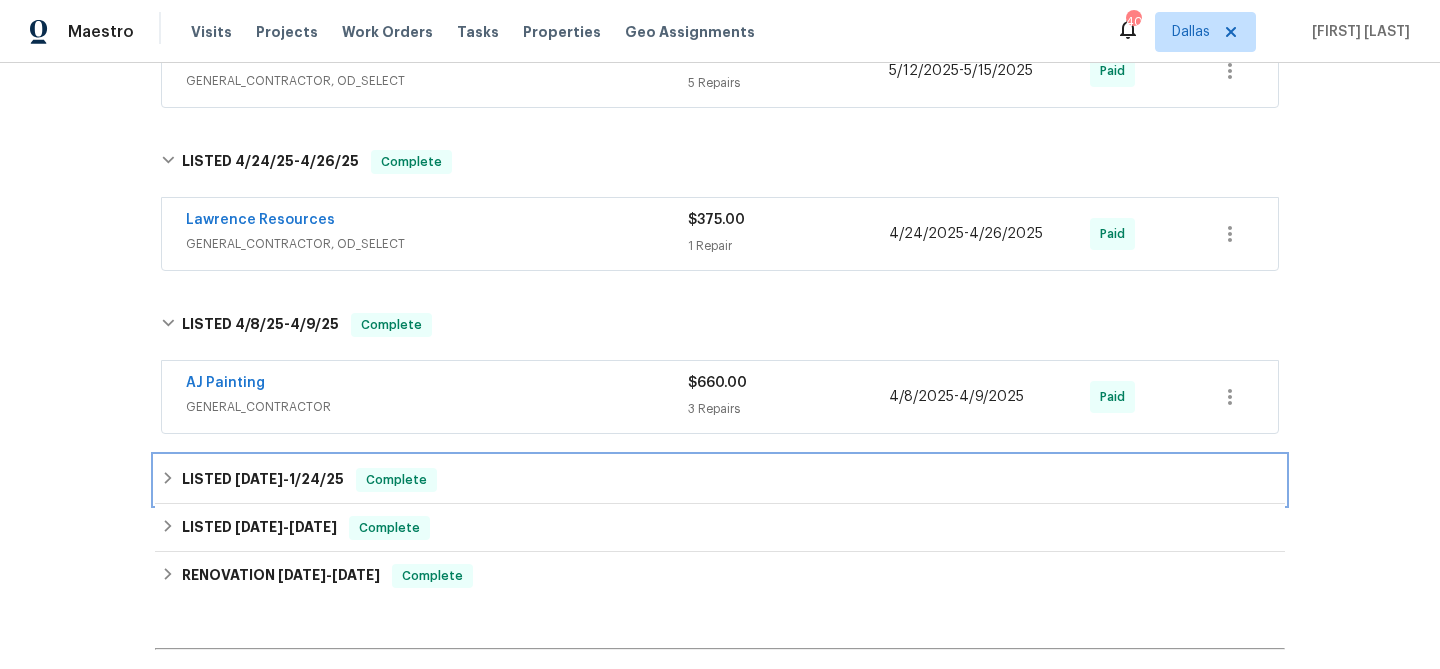 click on "Complete" at bounding box center [396, 480] 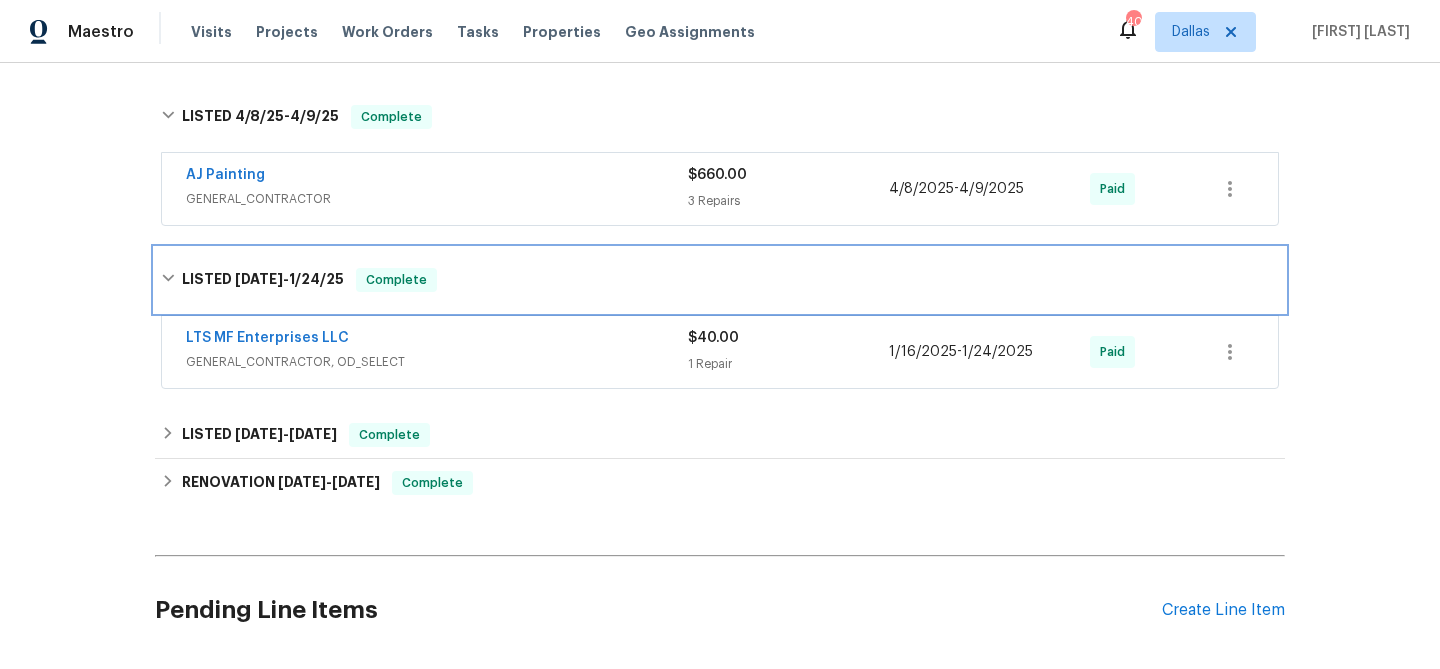 scroll, scrollTop: 1262, scrollLeft: 0, axis: vertical 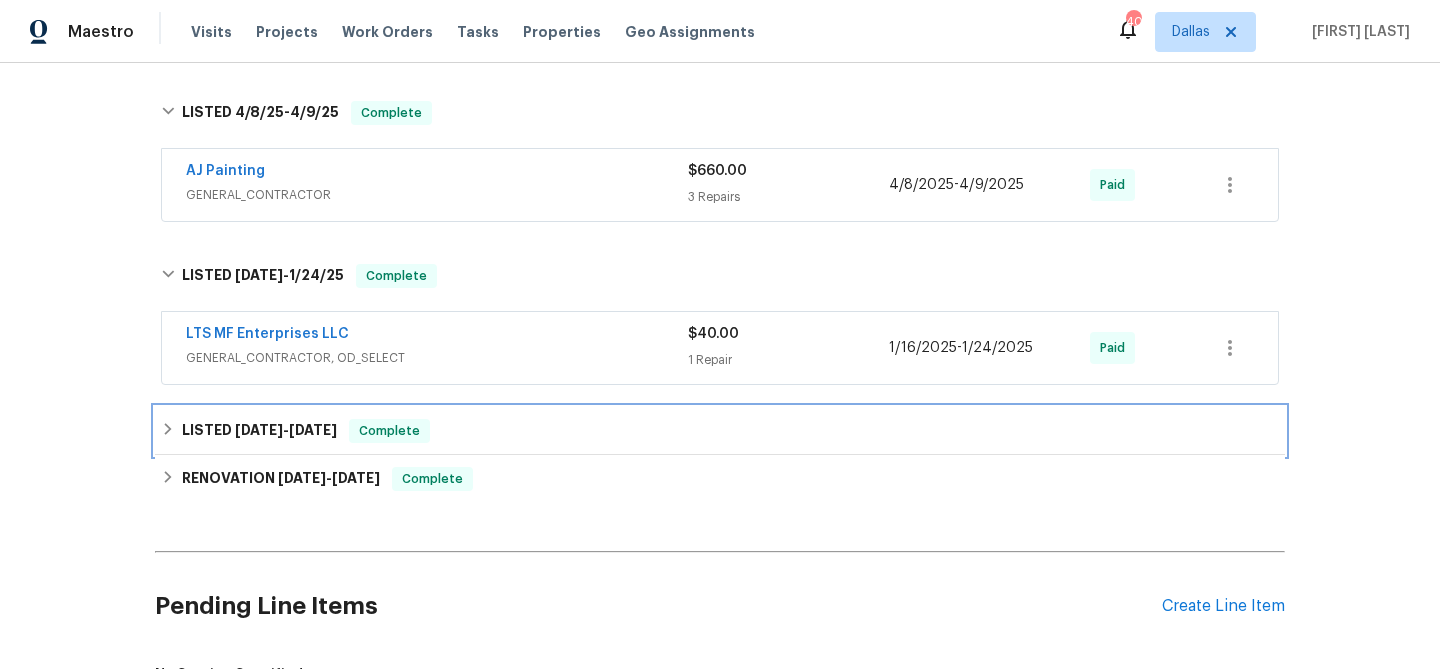 click on "LISTED   7/24/24  -  7/25/24 Complete" at bounding box center (720, 431) 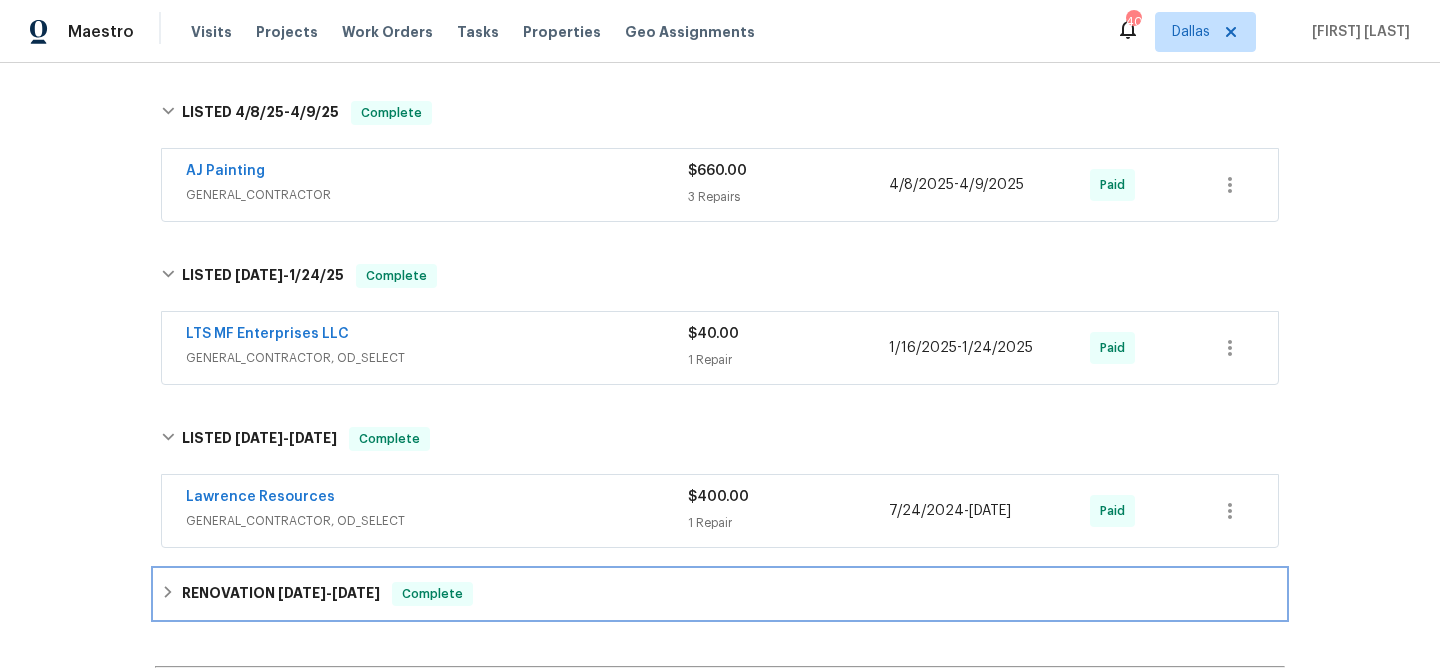 click on "Complete" at bounding box center (432, 594) 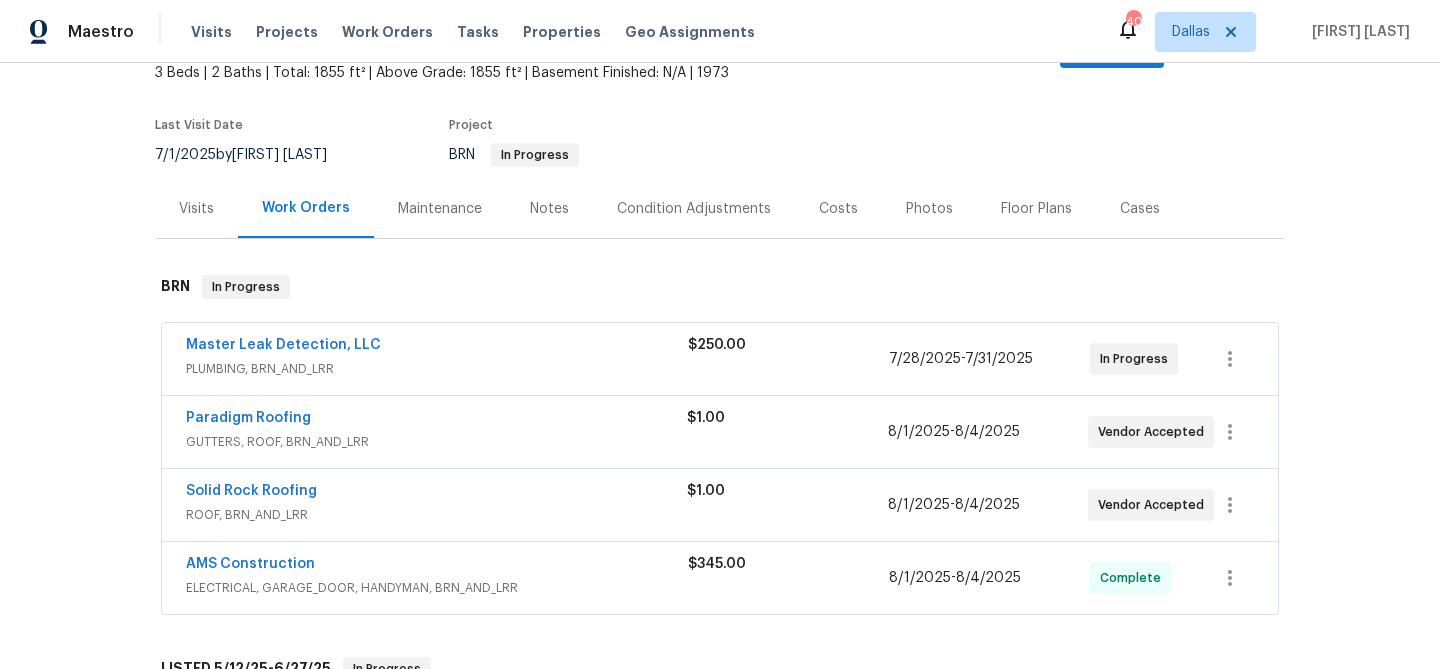scroll, scrollTop: 163, scrollLeft: 0, axis: vertical 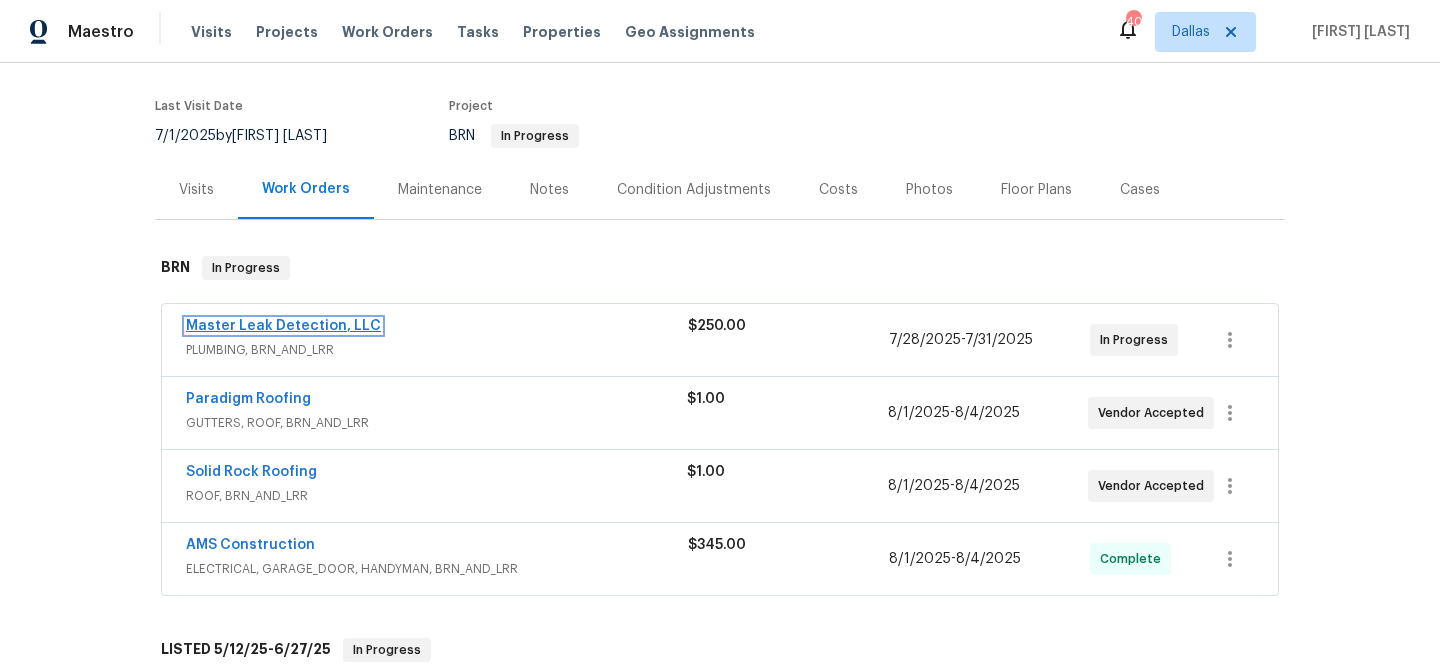 click on "Master Leak Detection, LLC" at bounding box center (283, 326) 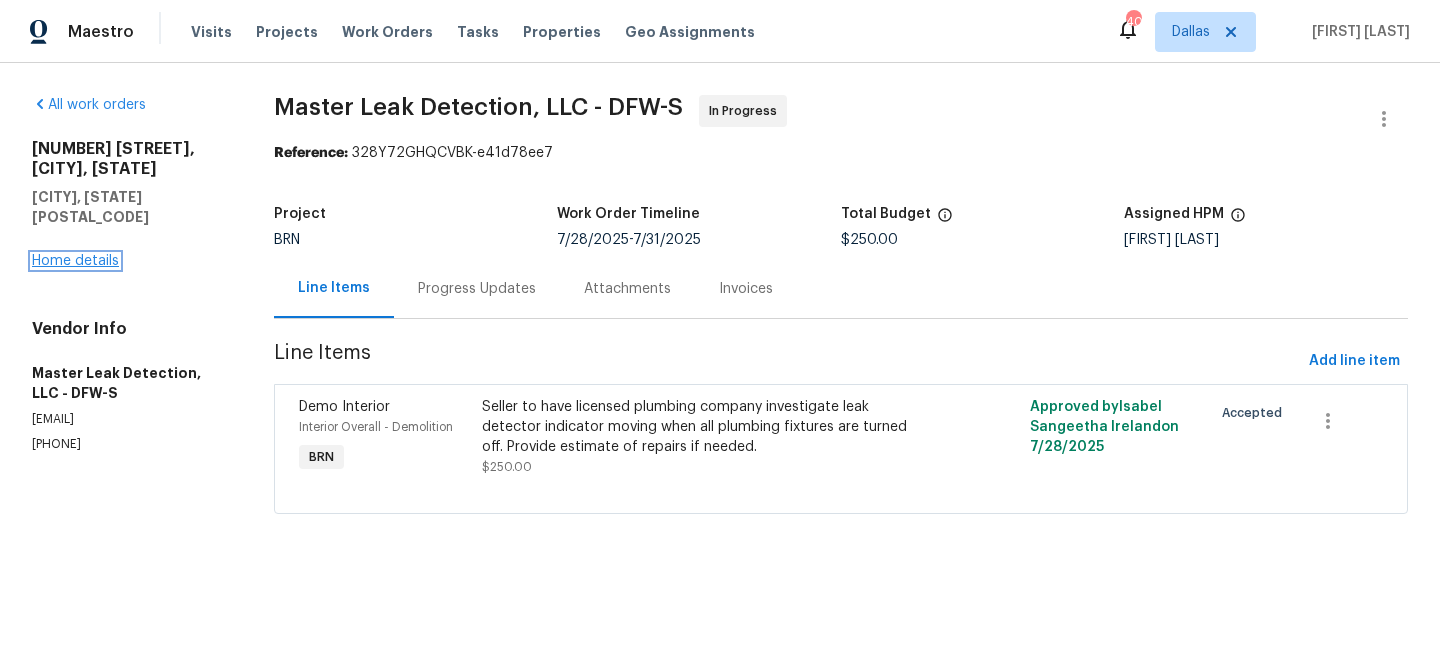 click on "Home details" at bounding box center [75, 261] 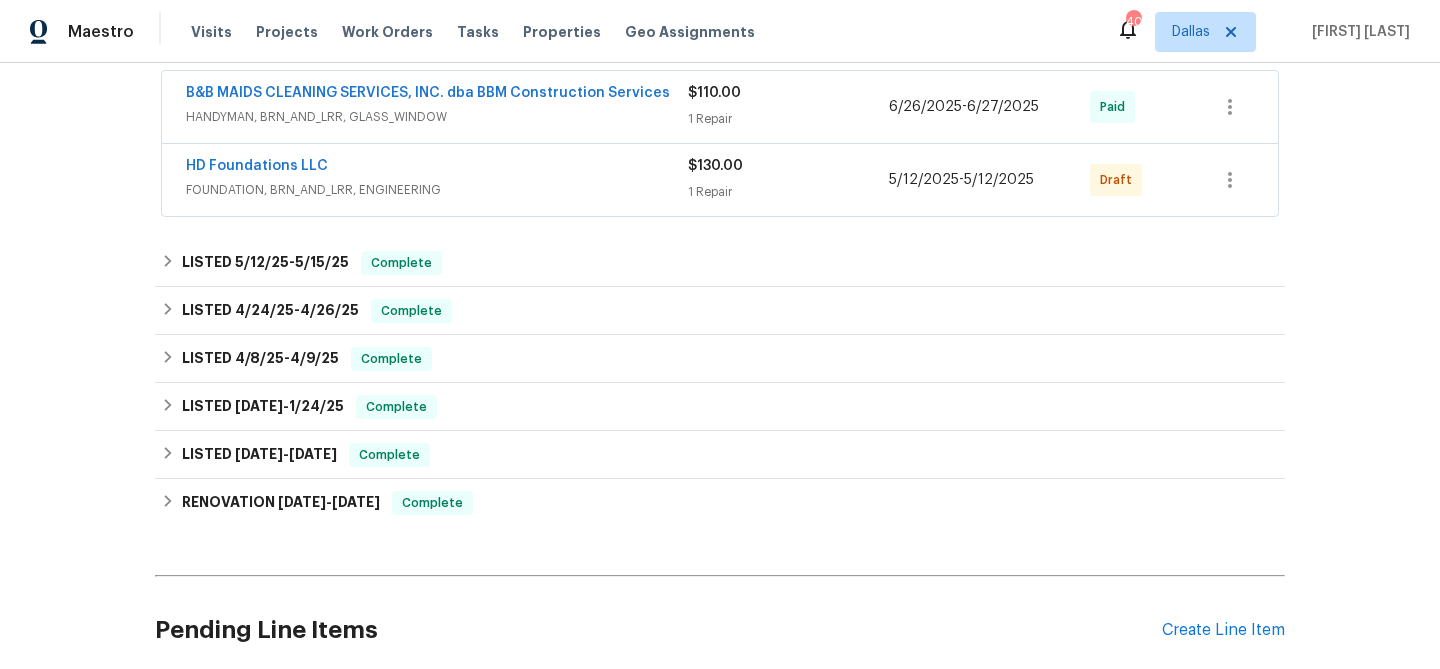scroll, scrollTop: 788, scrollLeft: 0, axis: vertical 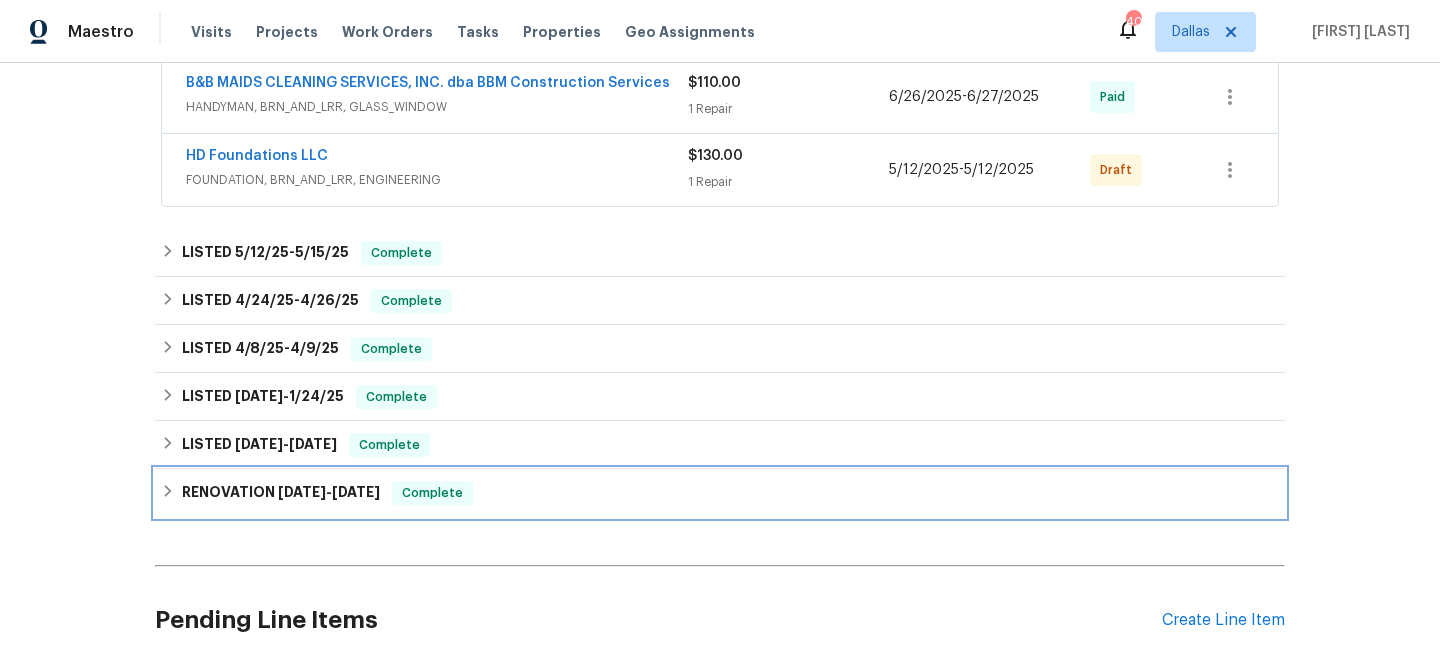 click on "5/7/24  -  5/11/24" at bounding box center (329, 492) 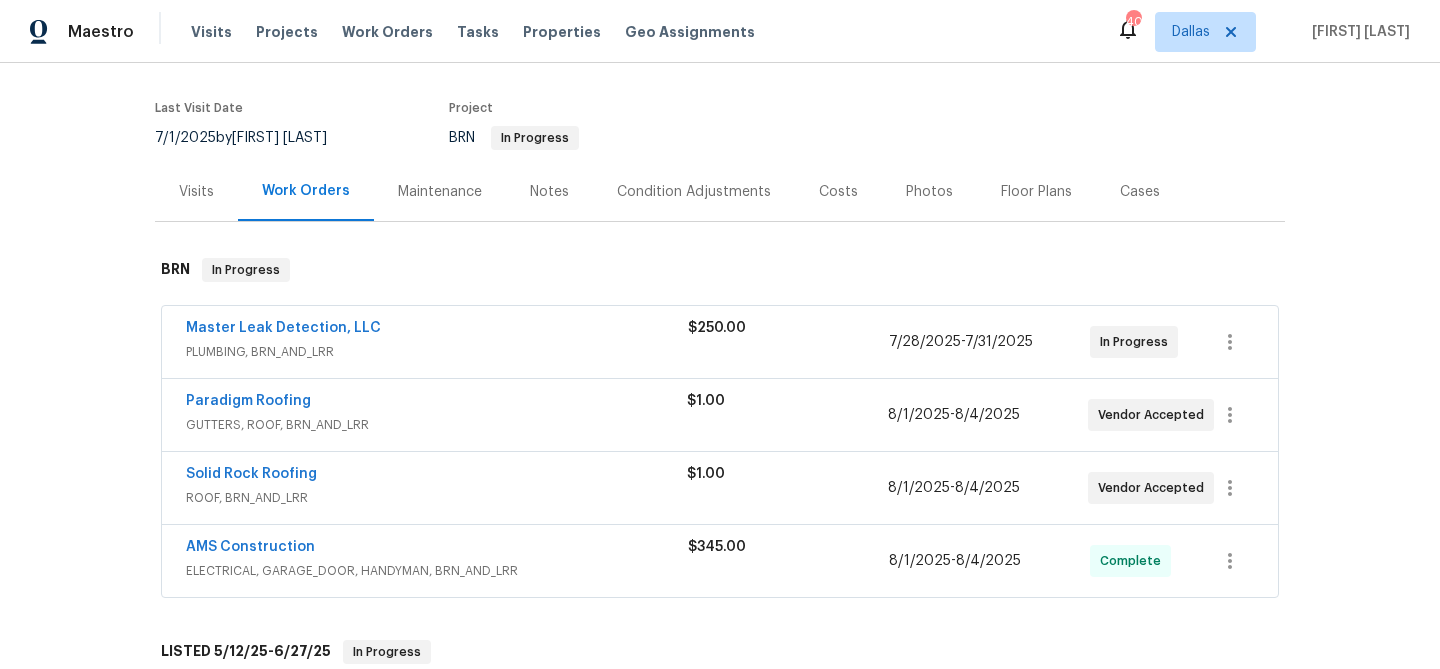 scroll, scrollTop: 159, scrollLeft: 0, axis: vertical 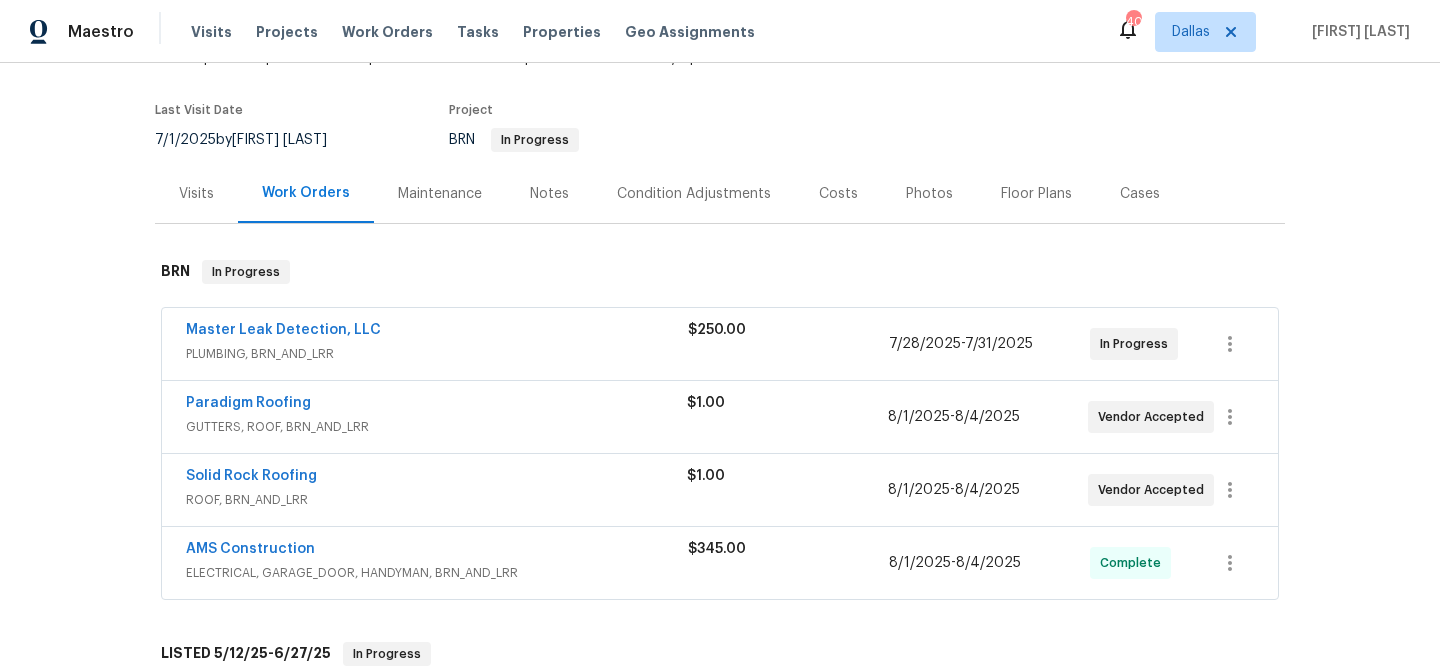click on "Notes" at bounding box center [549, 194] 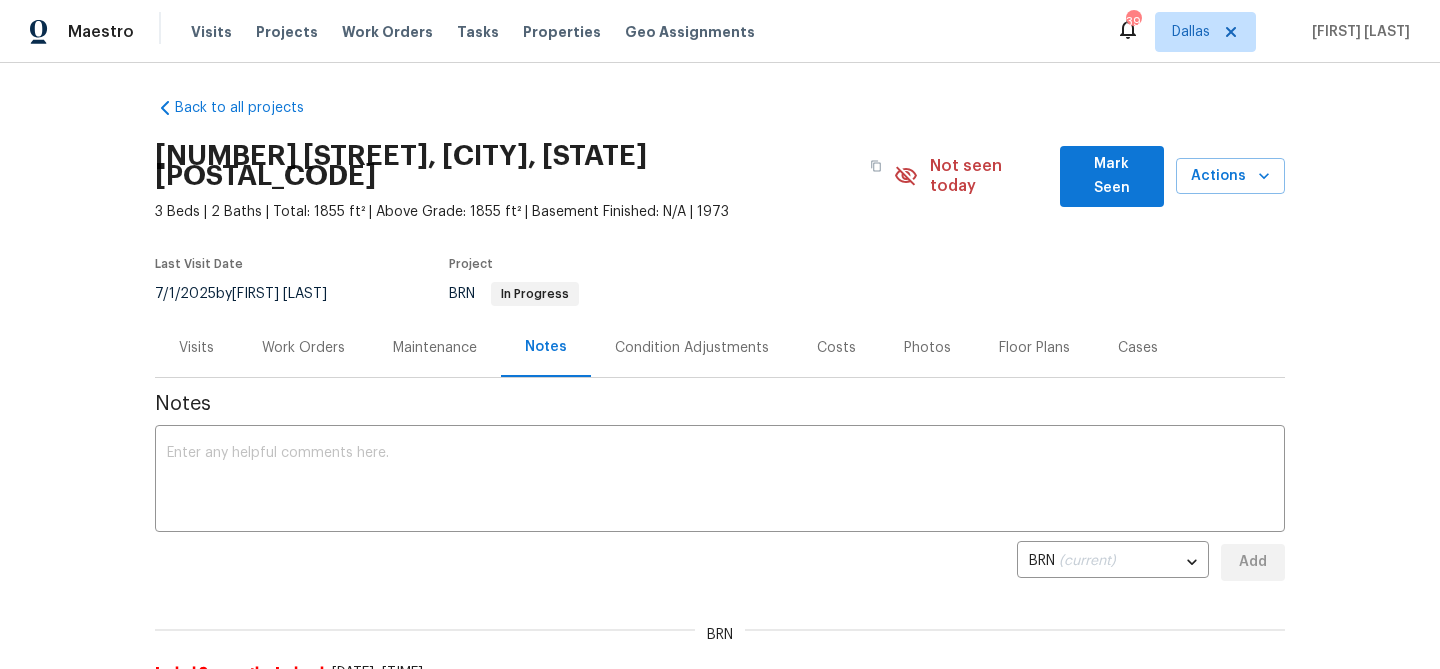 scroll, scrollTop: 0, scrollLeft: 0, axis: both 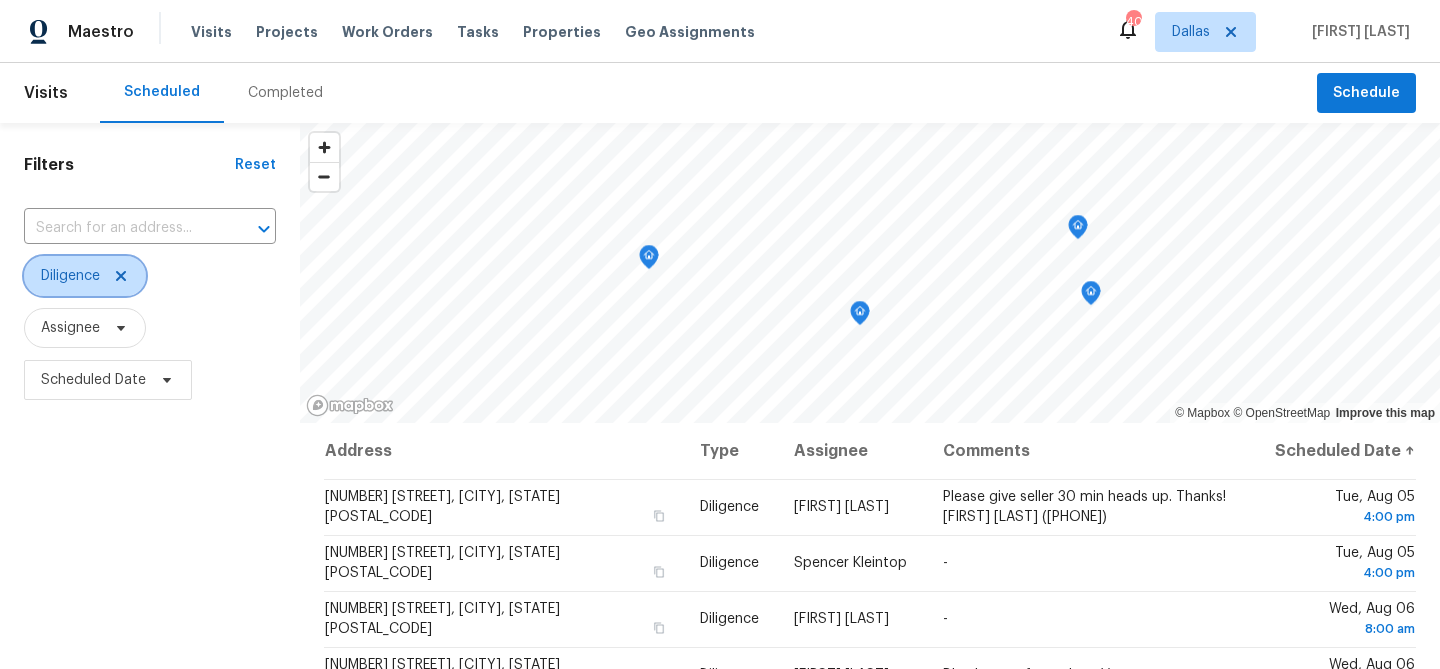 click 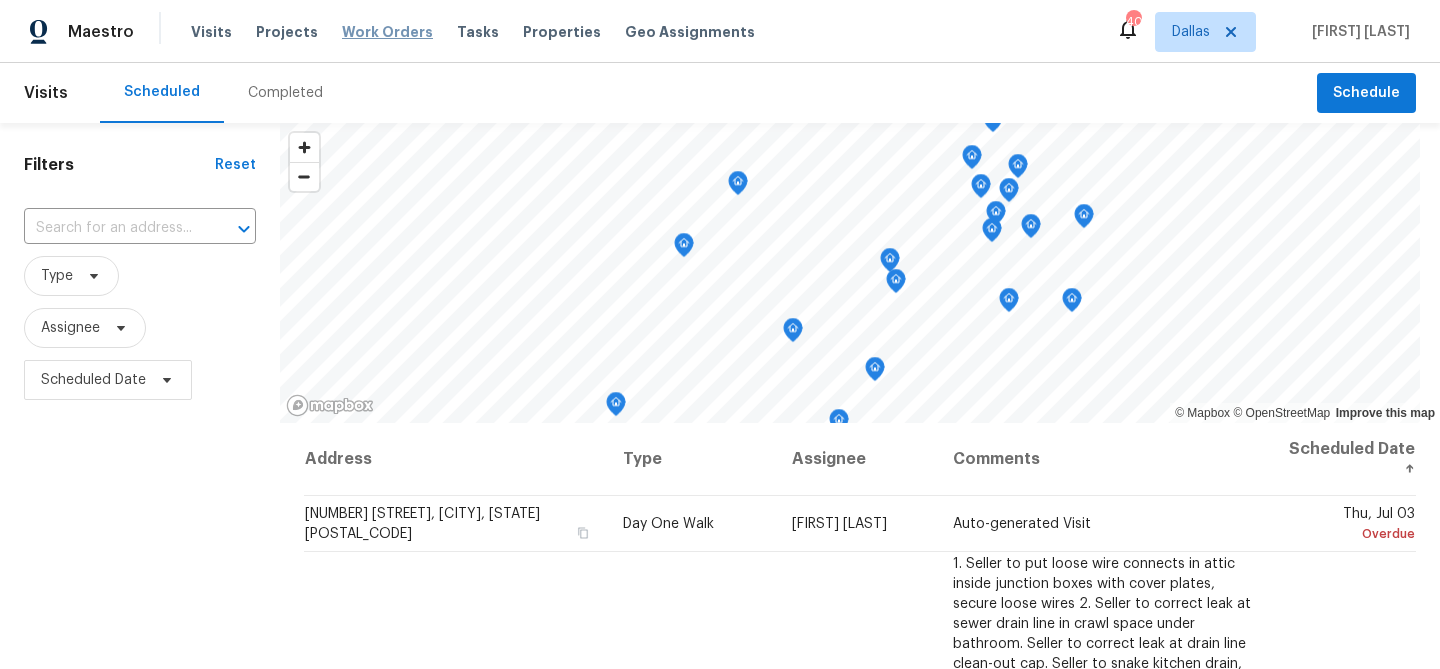 click on "Work Orders" at bounding box center [387, 32] 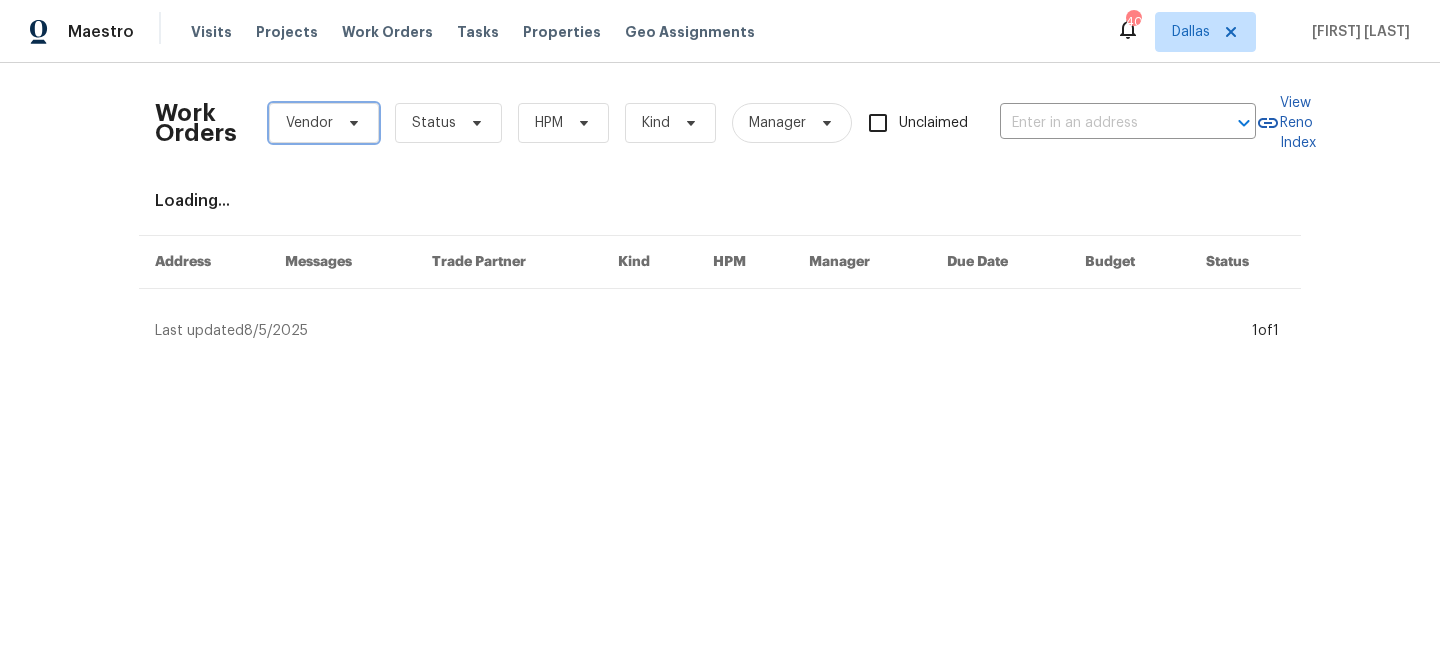 click at bounding box center (351, 123) 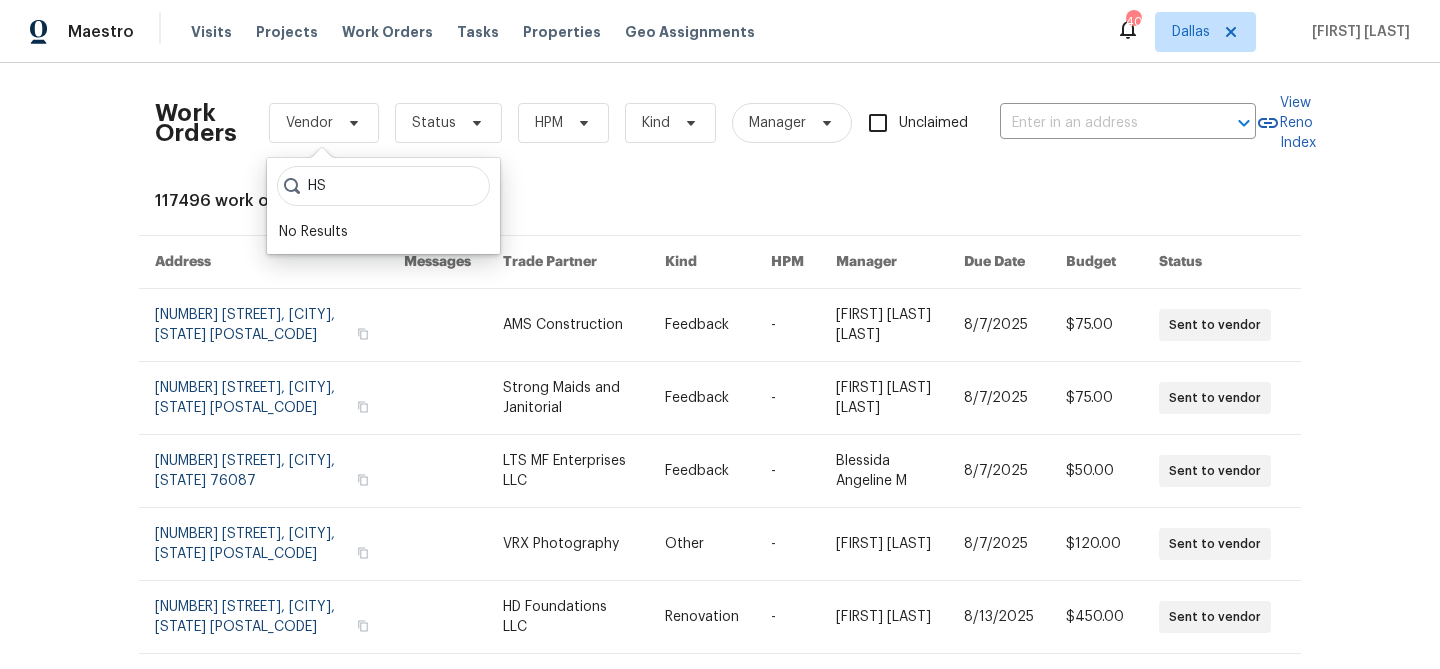 type on "H" 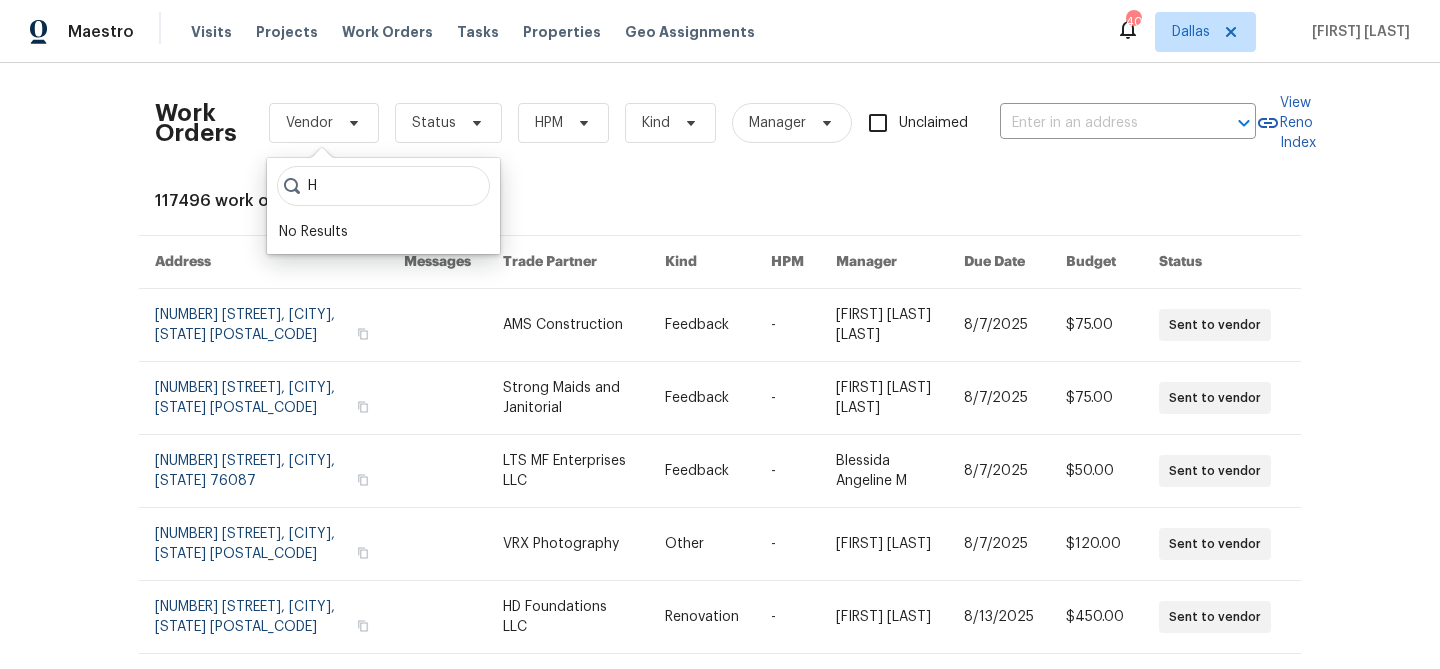 type 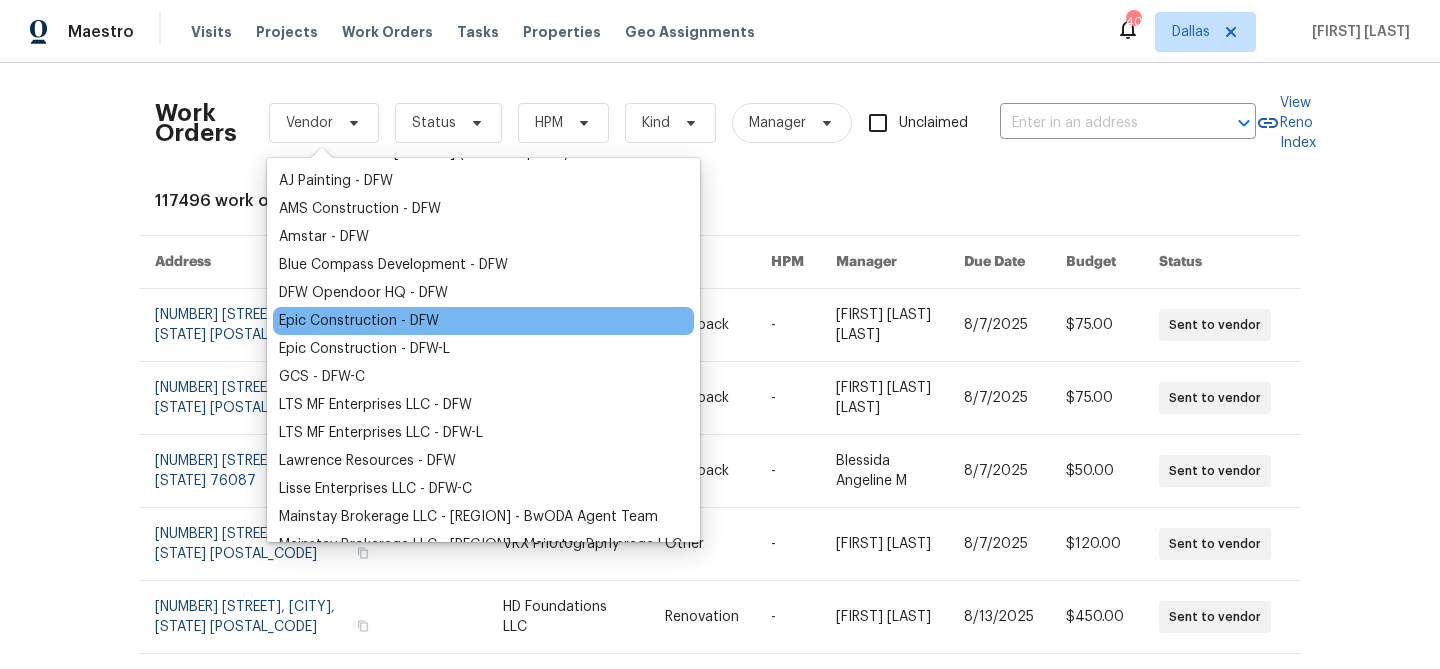 scroll, scrollTop: 0, scrollLeft: 0, axis: both 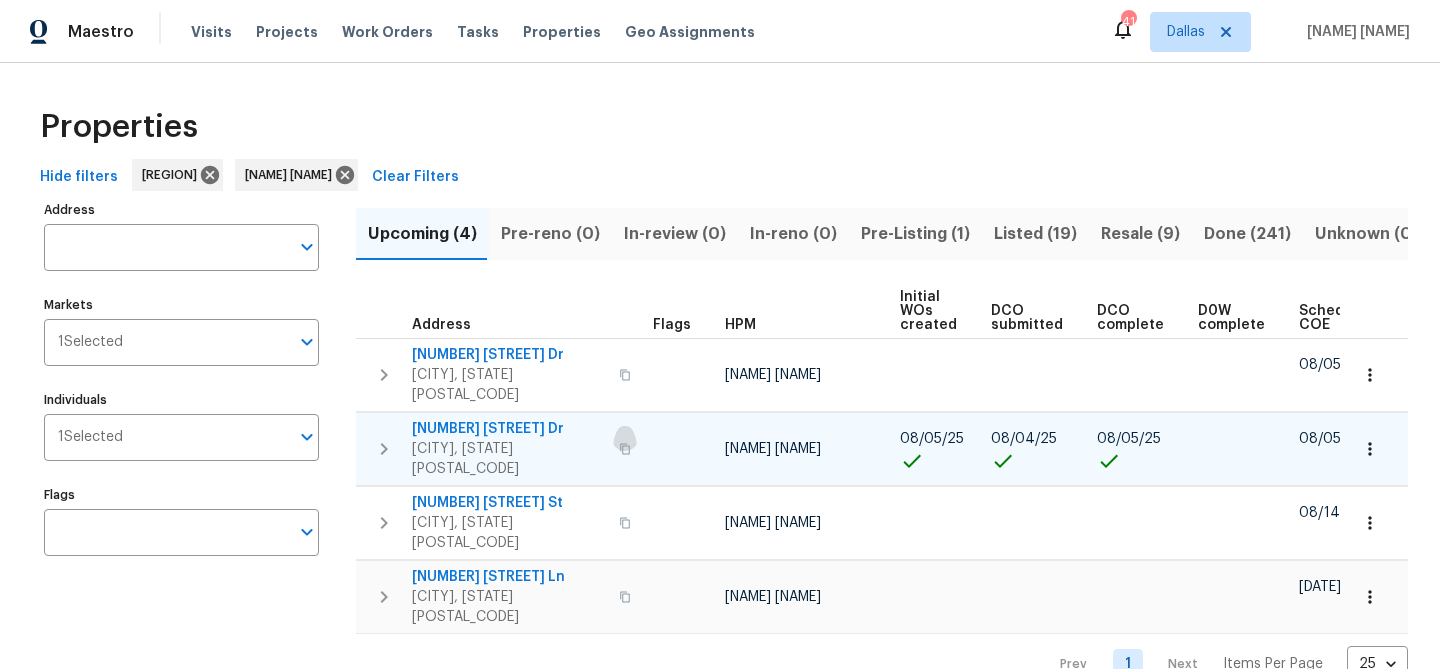 click 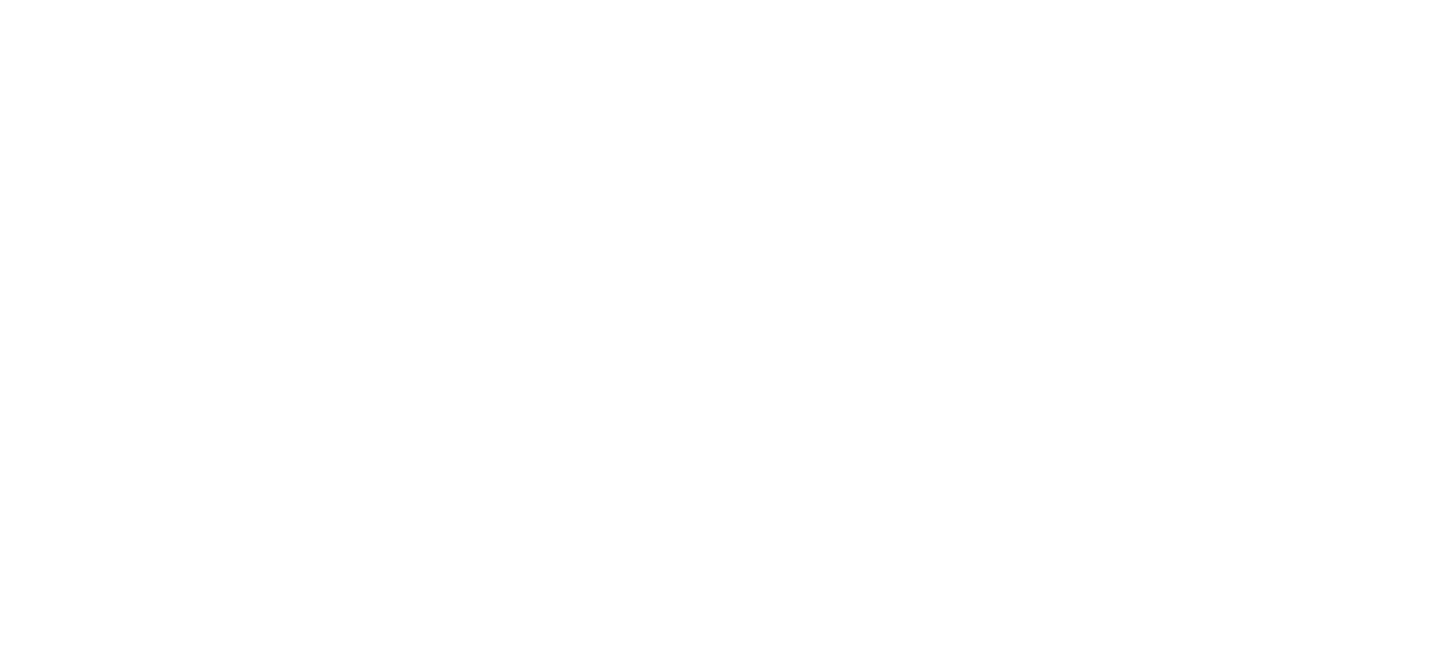 scroll, scrollTop: 0, scrollLeft: 0, axis: both 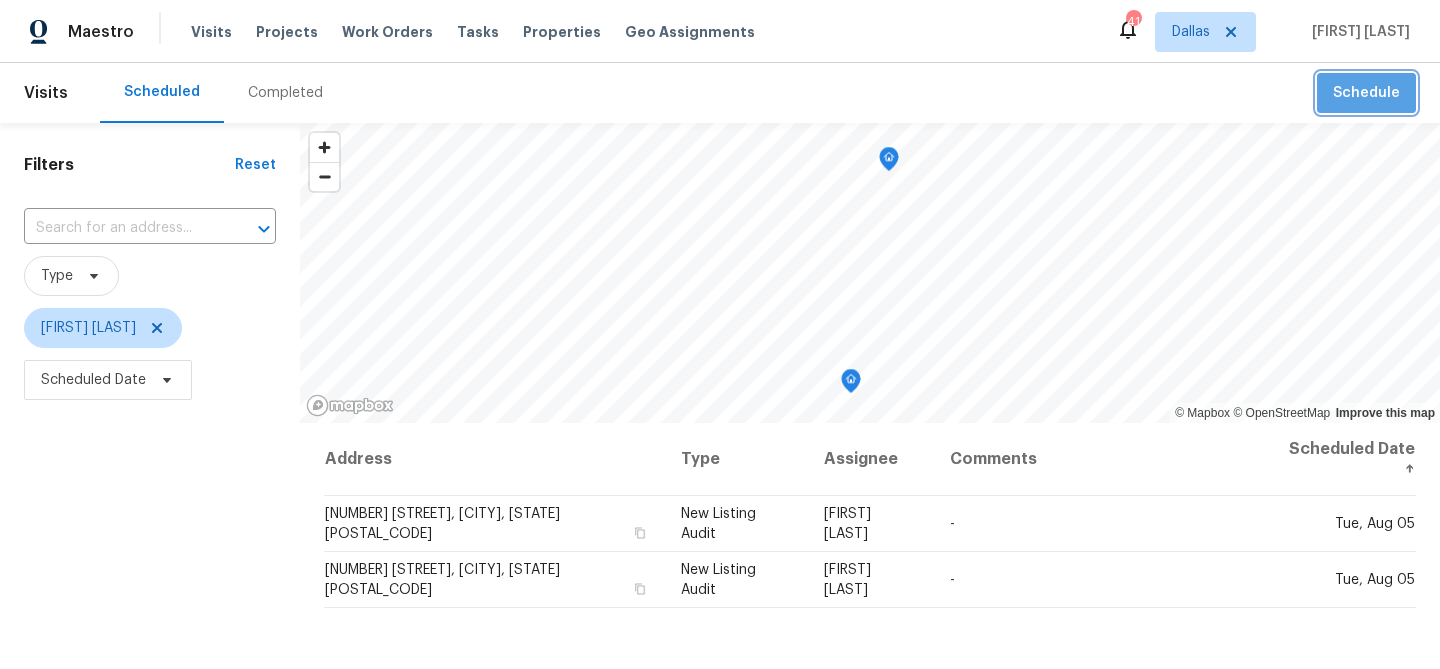 click on "Schedule" at bounding box center [1366, 93] 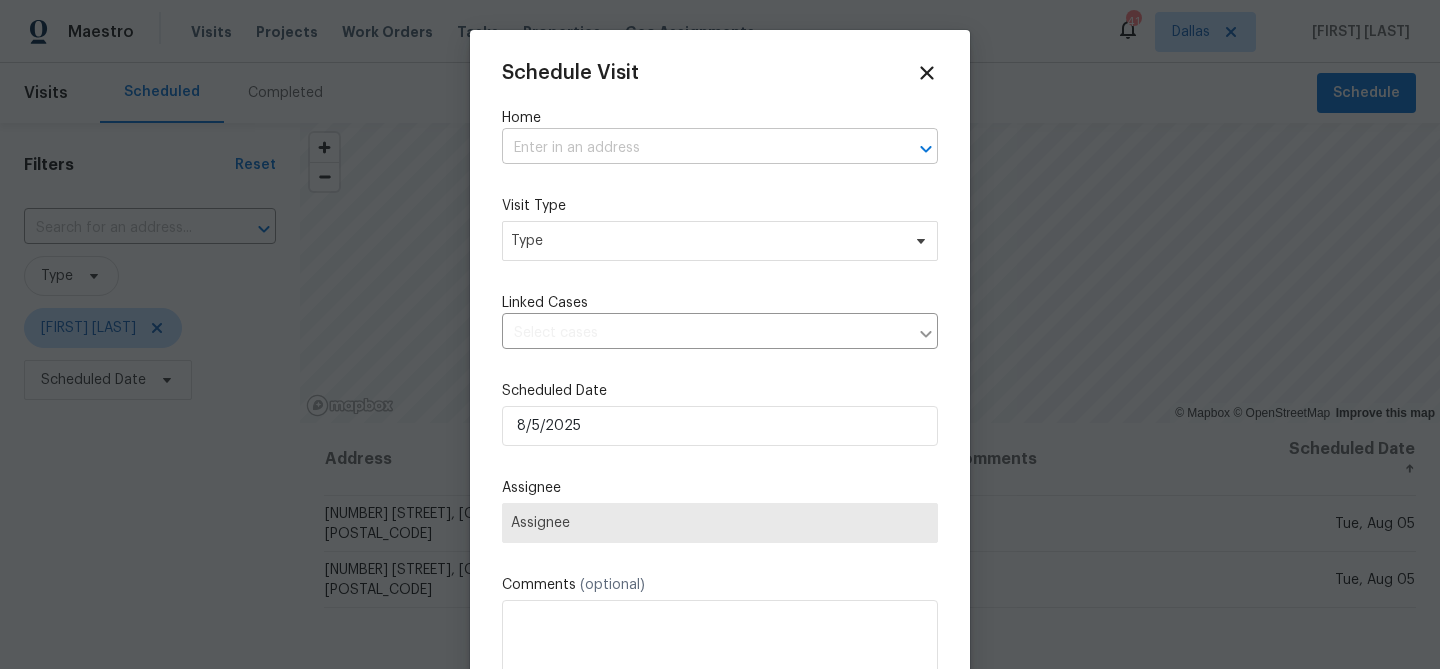 click at bounding box center (692, 148) 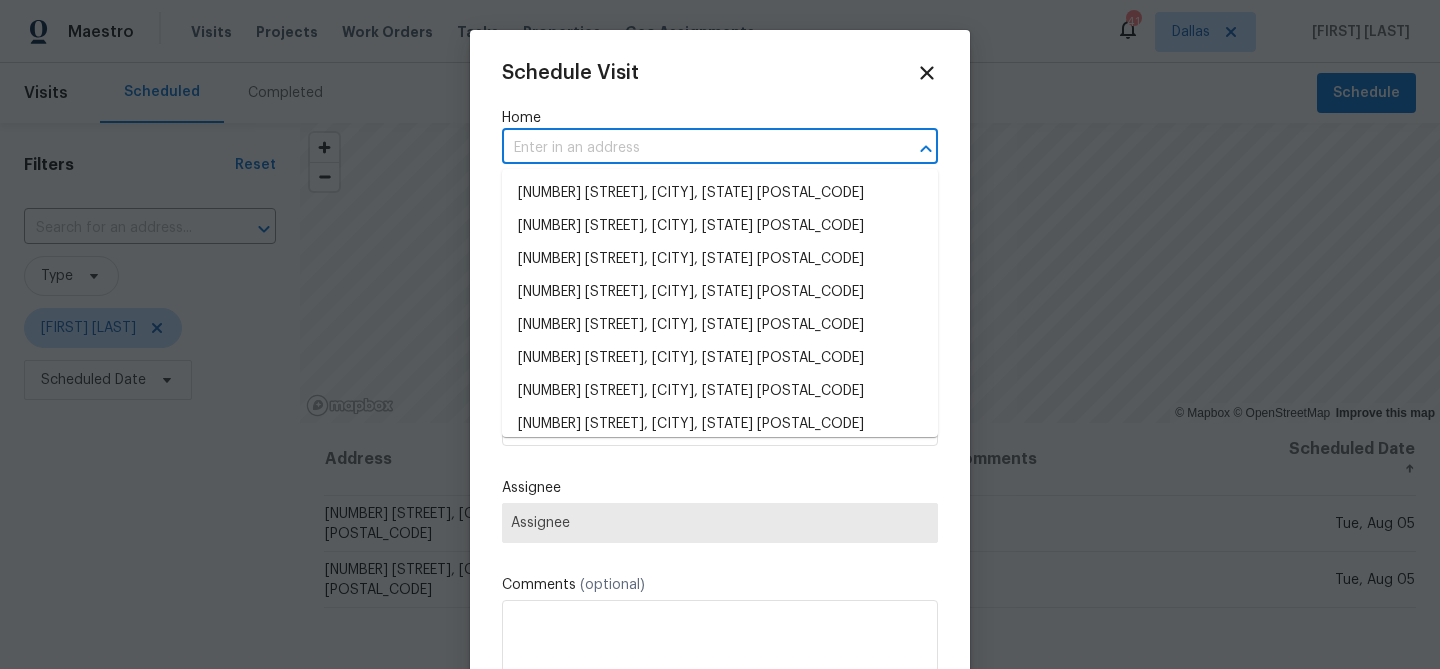 paste on "[NUMBER] [STREET] [CITY] [STATE] [POSTAL_CODE]" 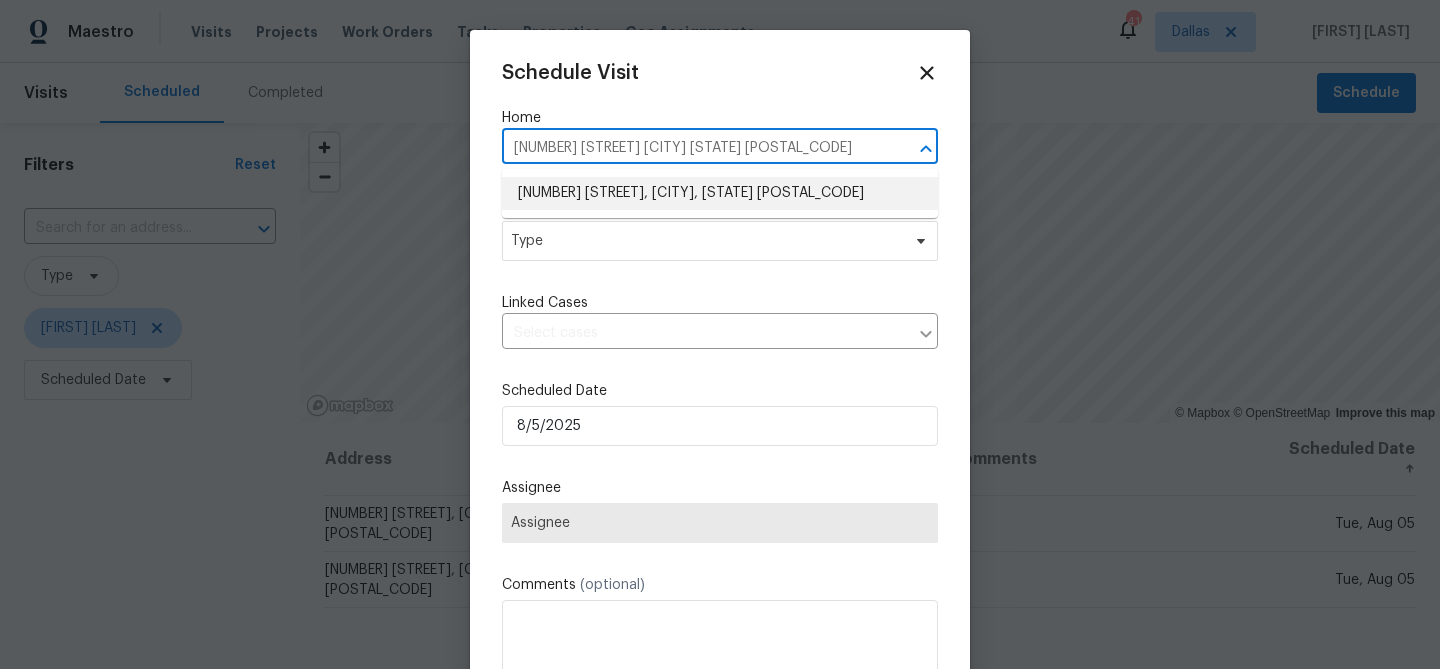 click on "[NUMBER] [STREET], [CITY], [STATE] [POSTAL_CODE]" at bounding box center [720, 193] 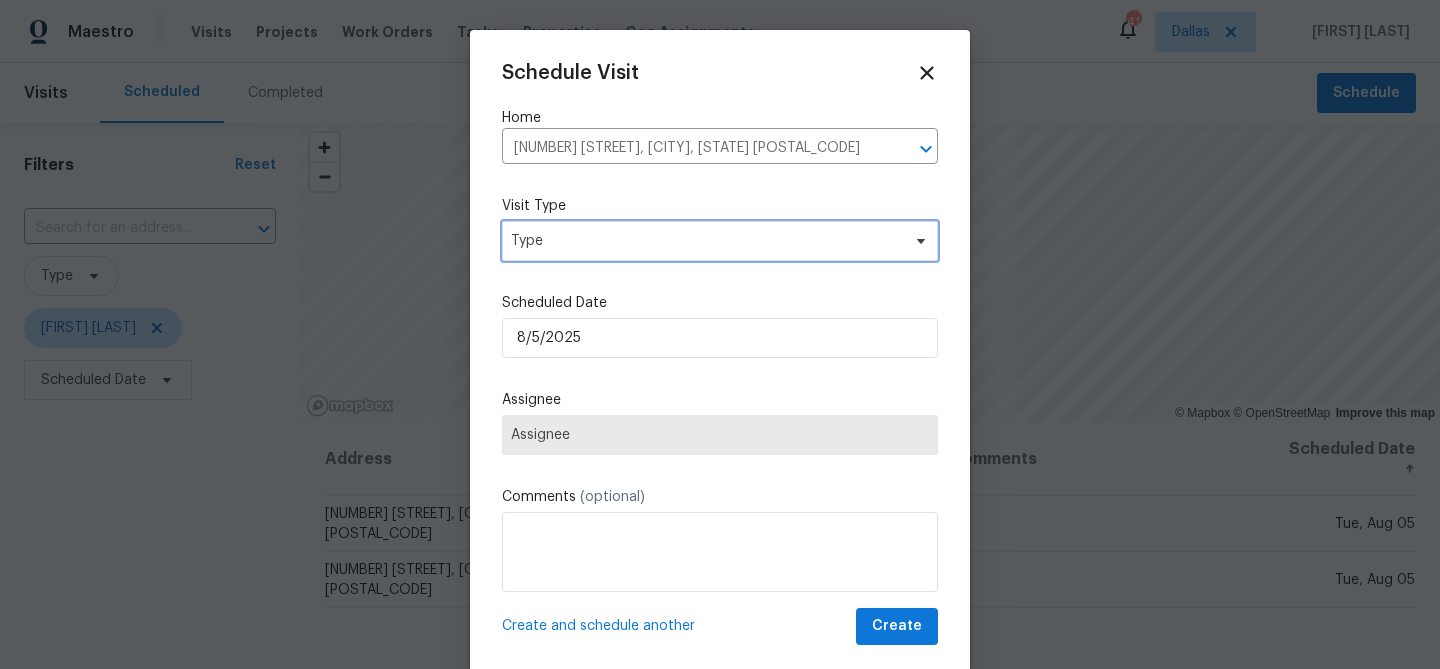 click on "Type" at bounding box center [705, 241] 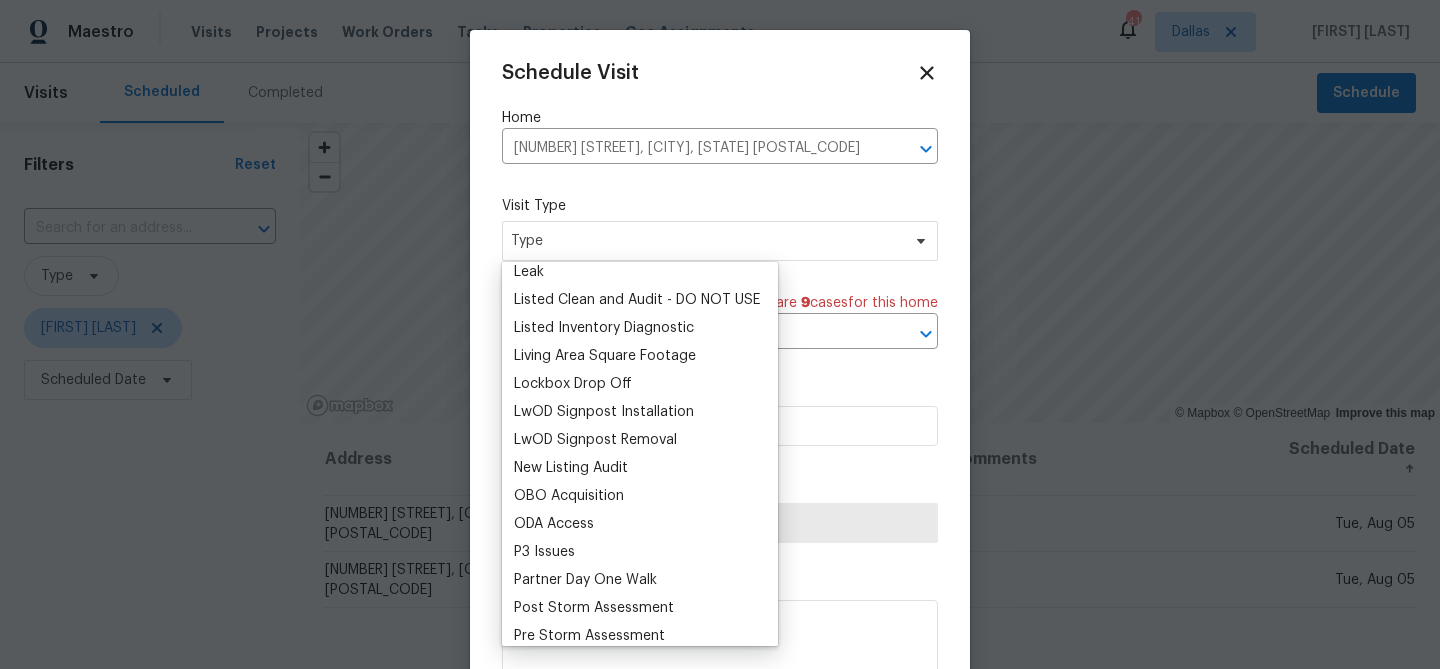scroll, scrollTop: 1099, scrollLeft: 0, axis: vertical 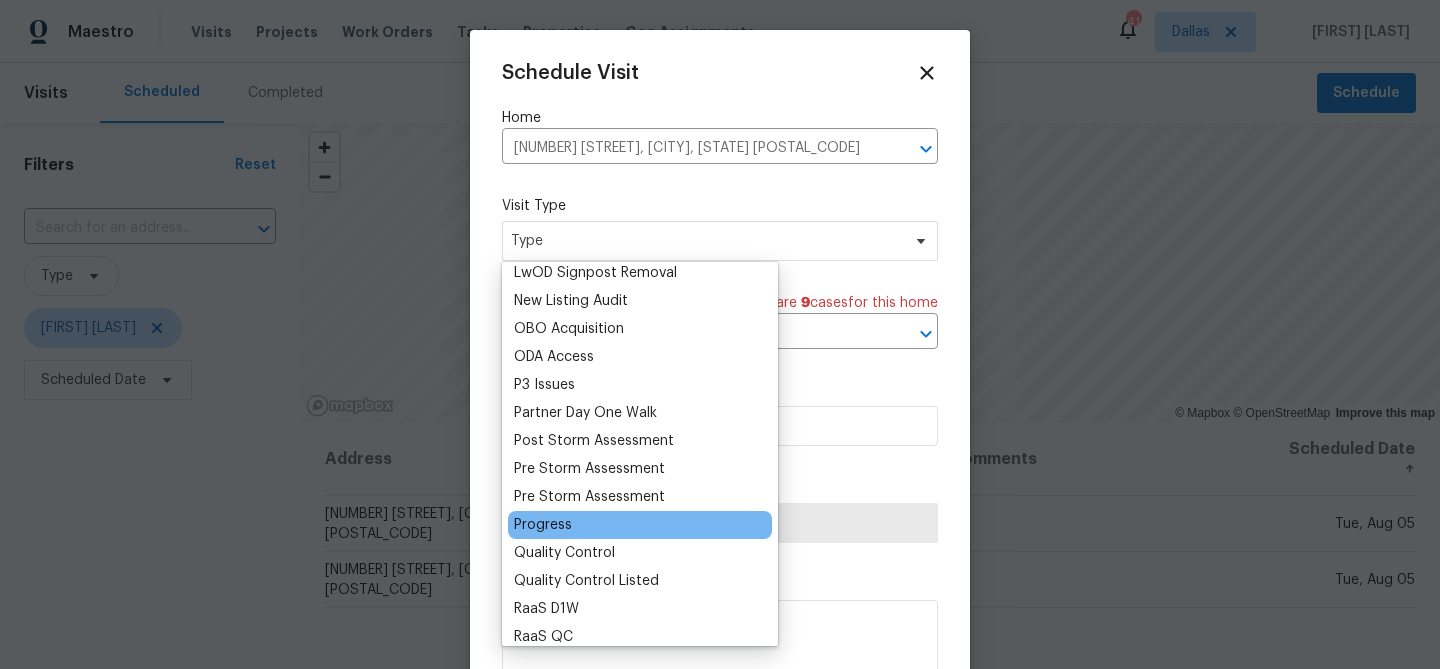 click on "Progress" at bounding box center (543, 525) 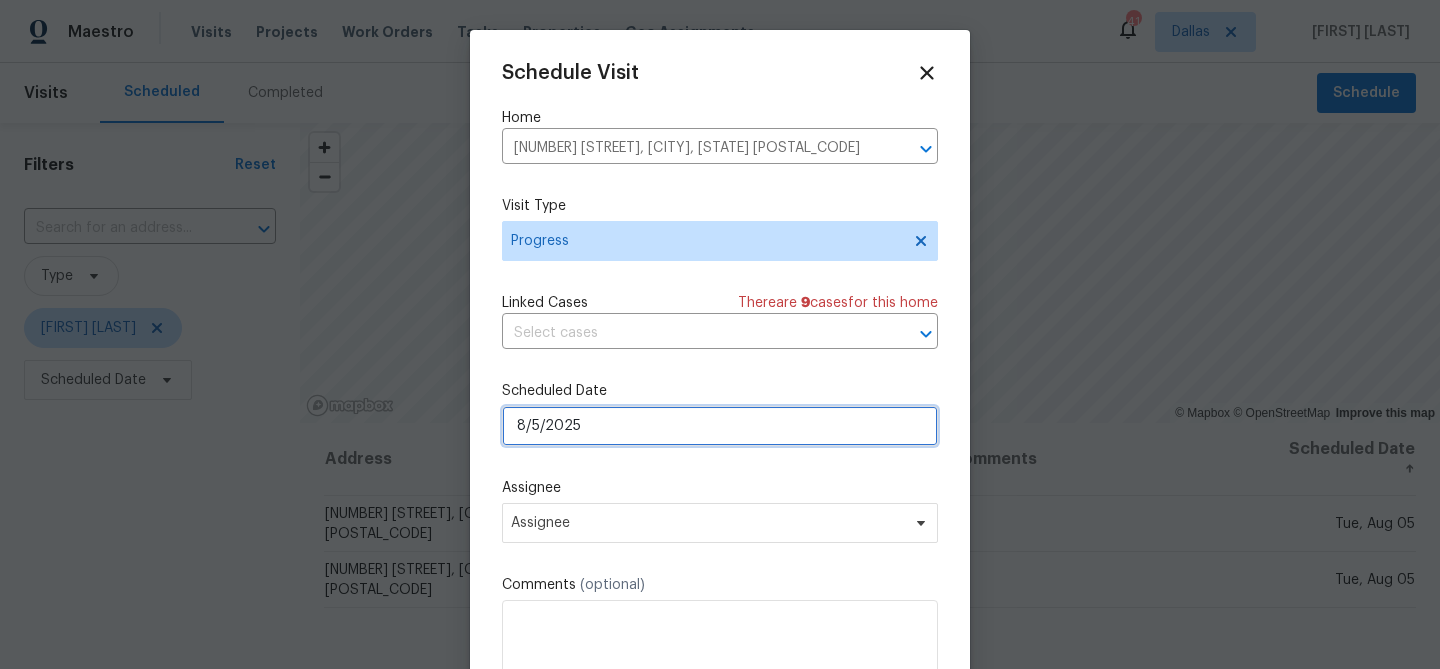 click on "8/5/2025" at bounding box center [720, 426] 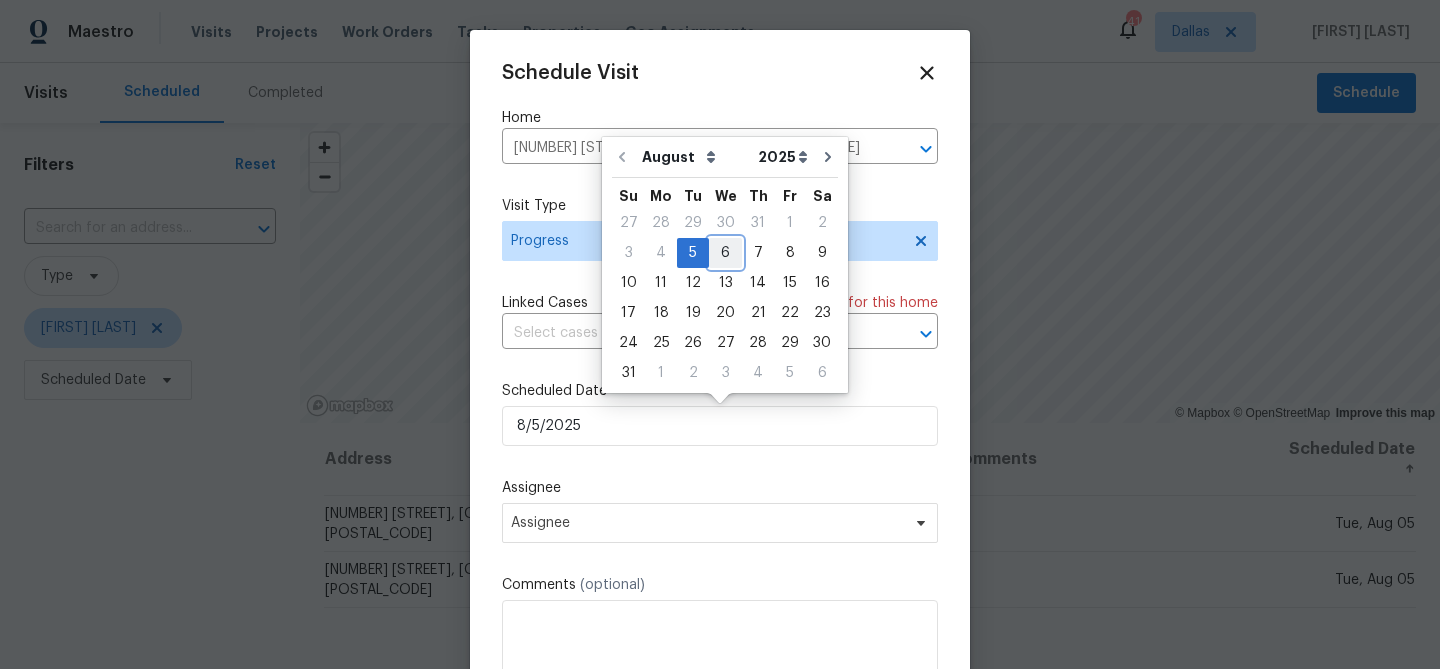 click on "6" at bounding box center (725, 253) 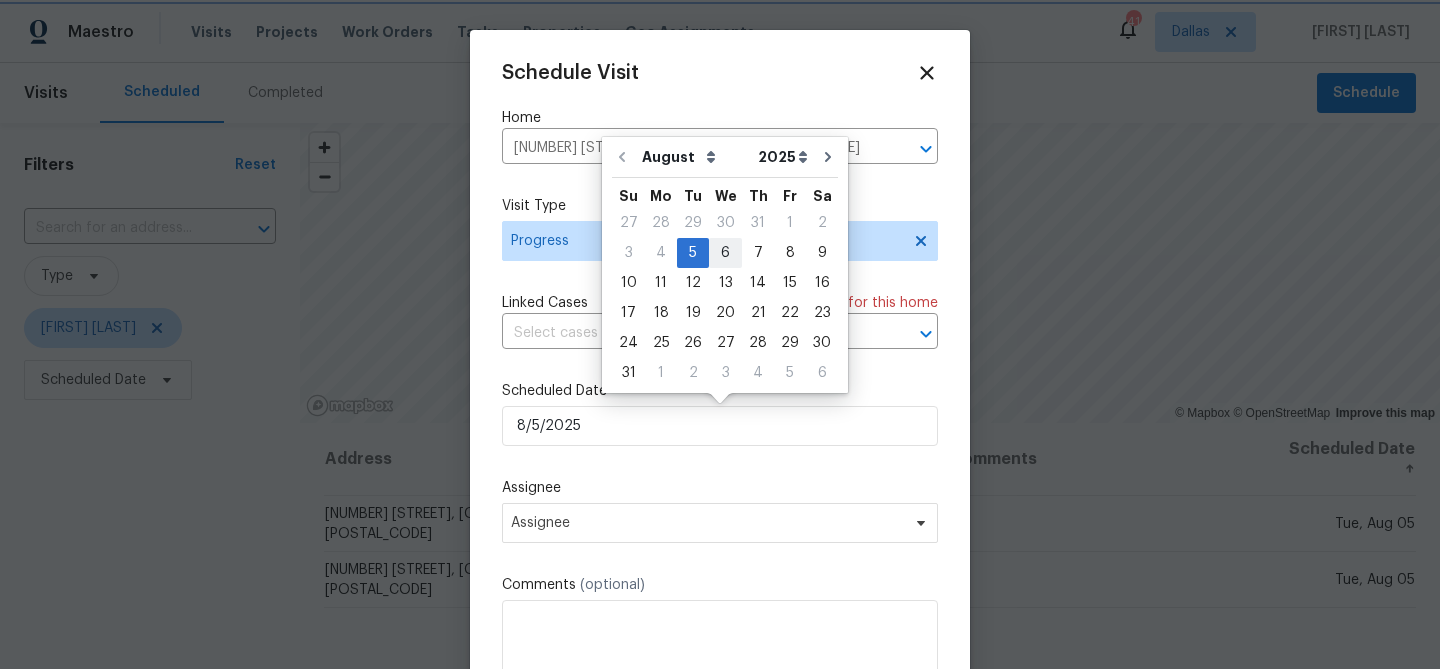 type on "8/6/2025" 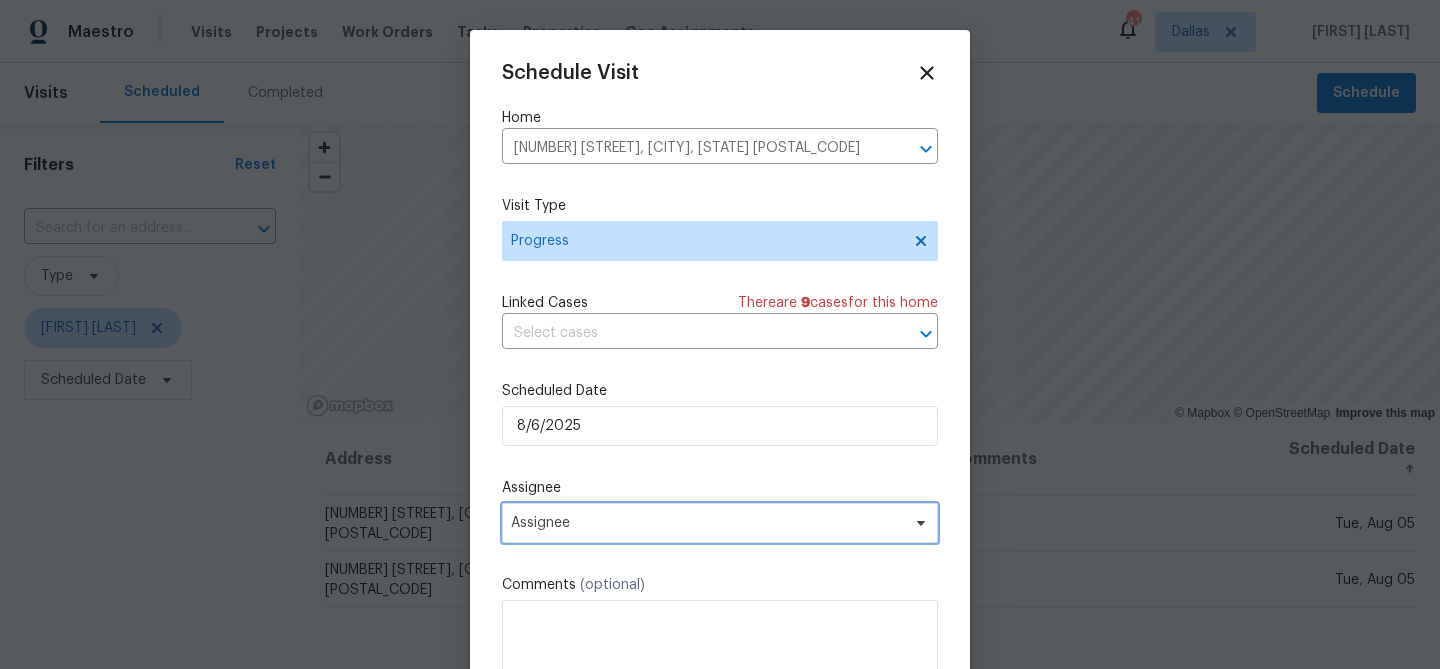 click on "Assignee" at bounding box center (707, 523) 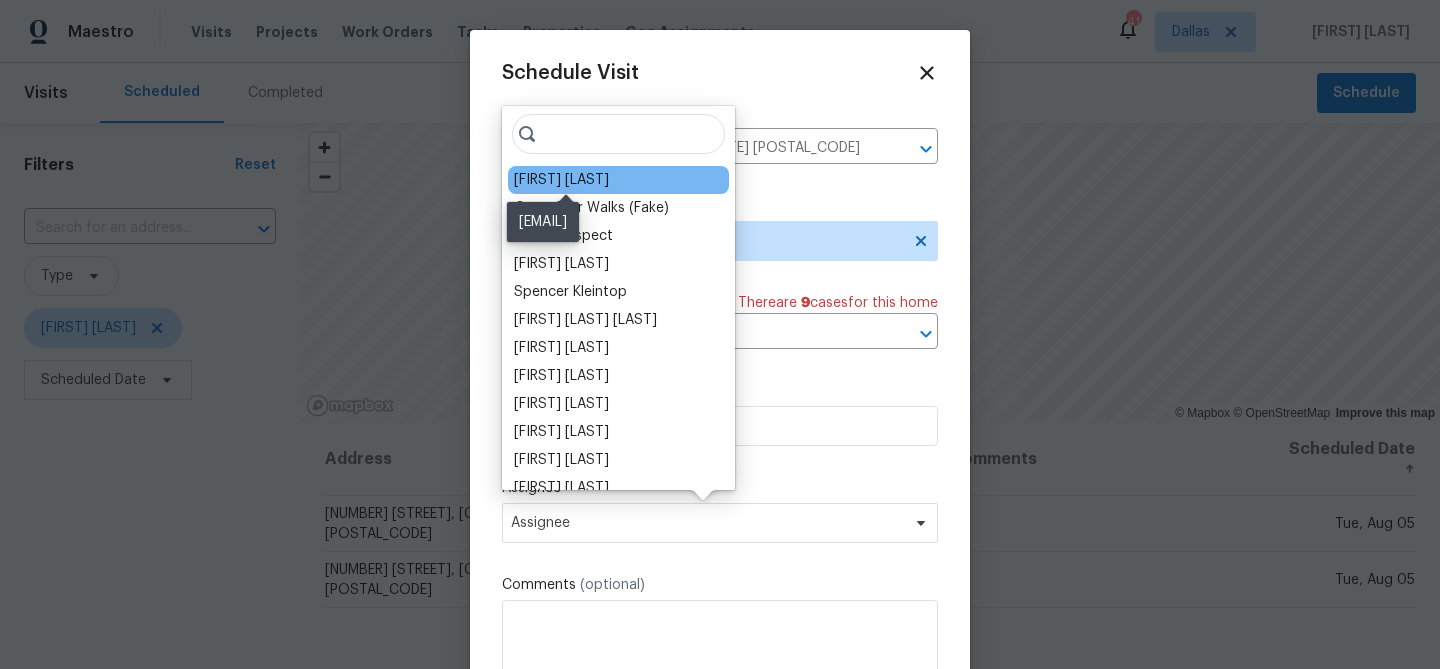 click on "[FIRST] [LAST]" at bounding box center [561, 180] 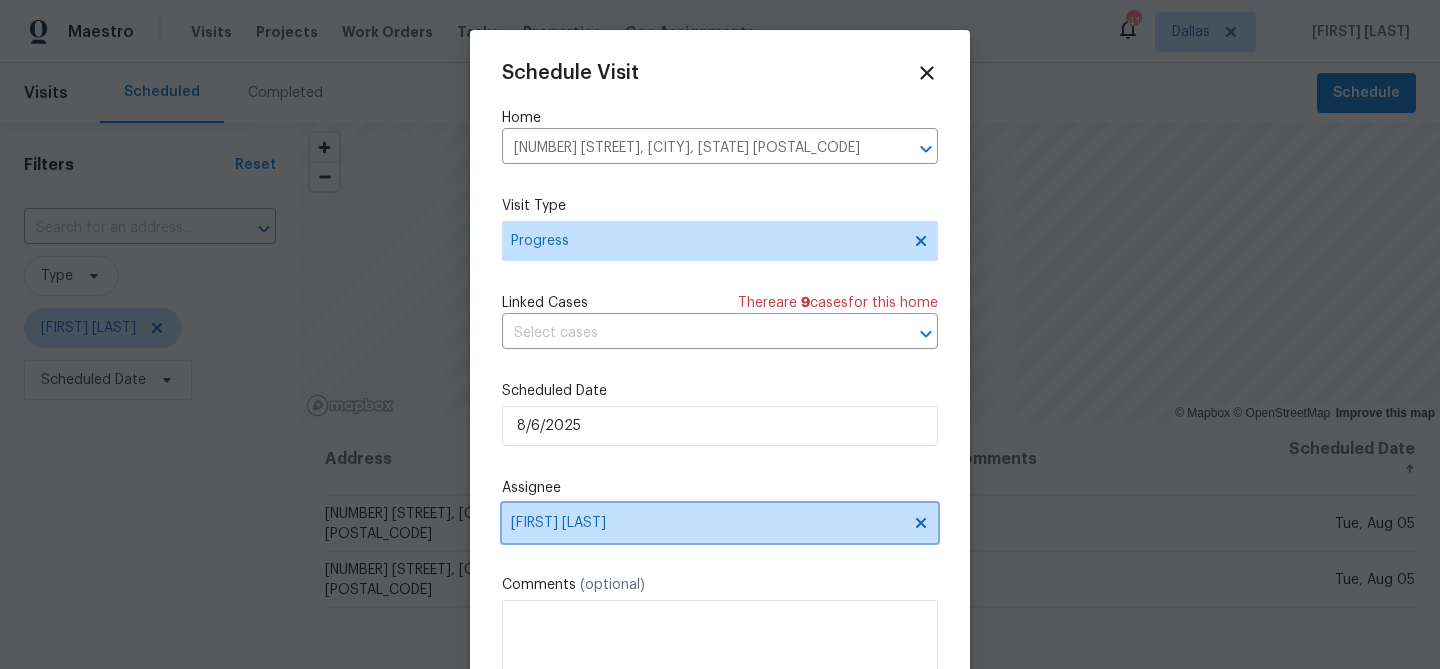 click on "[FIRST] [LAST]" at bounding box center [707, 523] 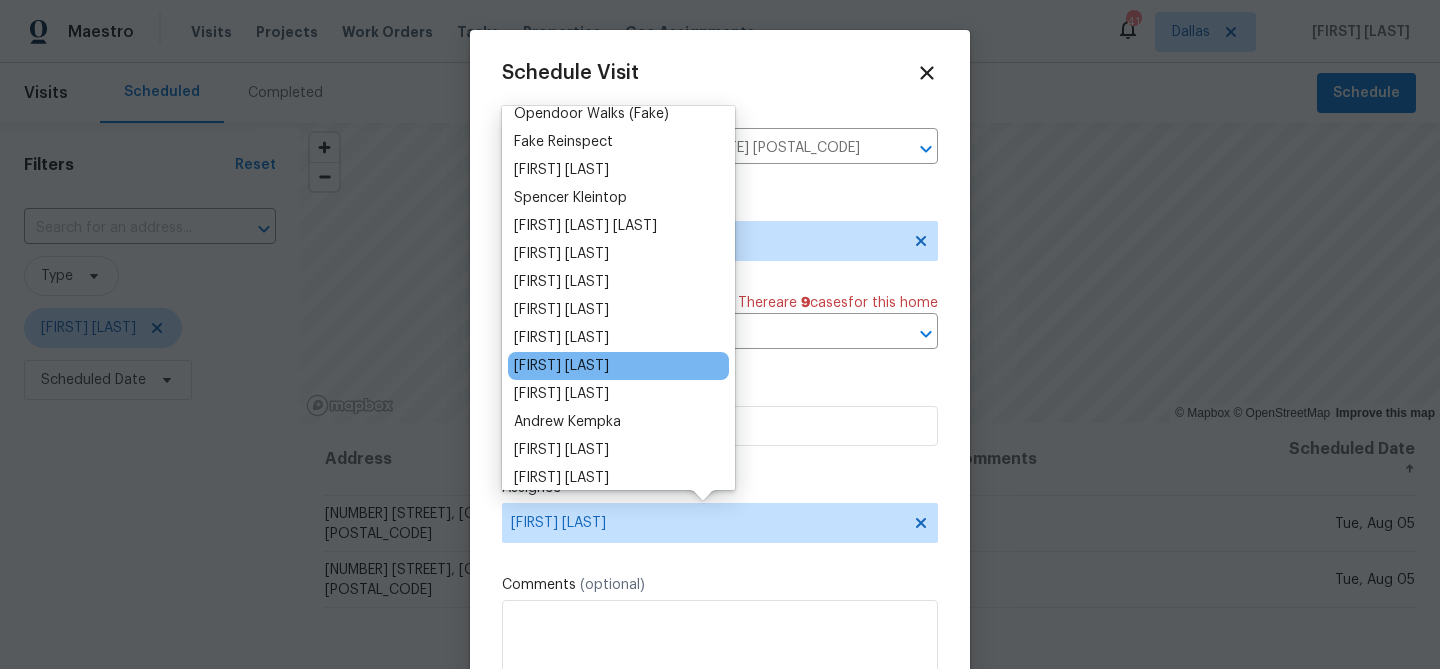 scroll, scrollTop: 97, scrollLeft: 0, axis: vertical 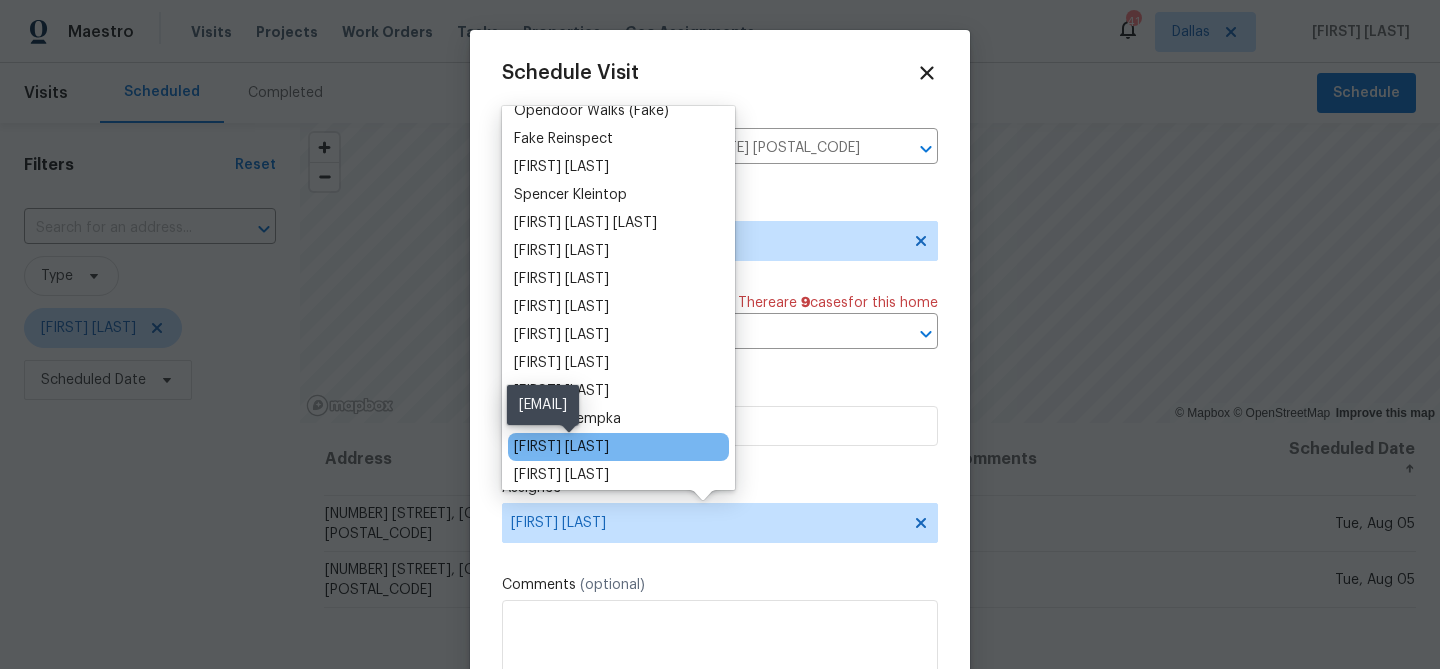 click on "[FIRST] [LAST]" at bounding box center (561, 447) 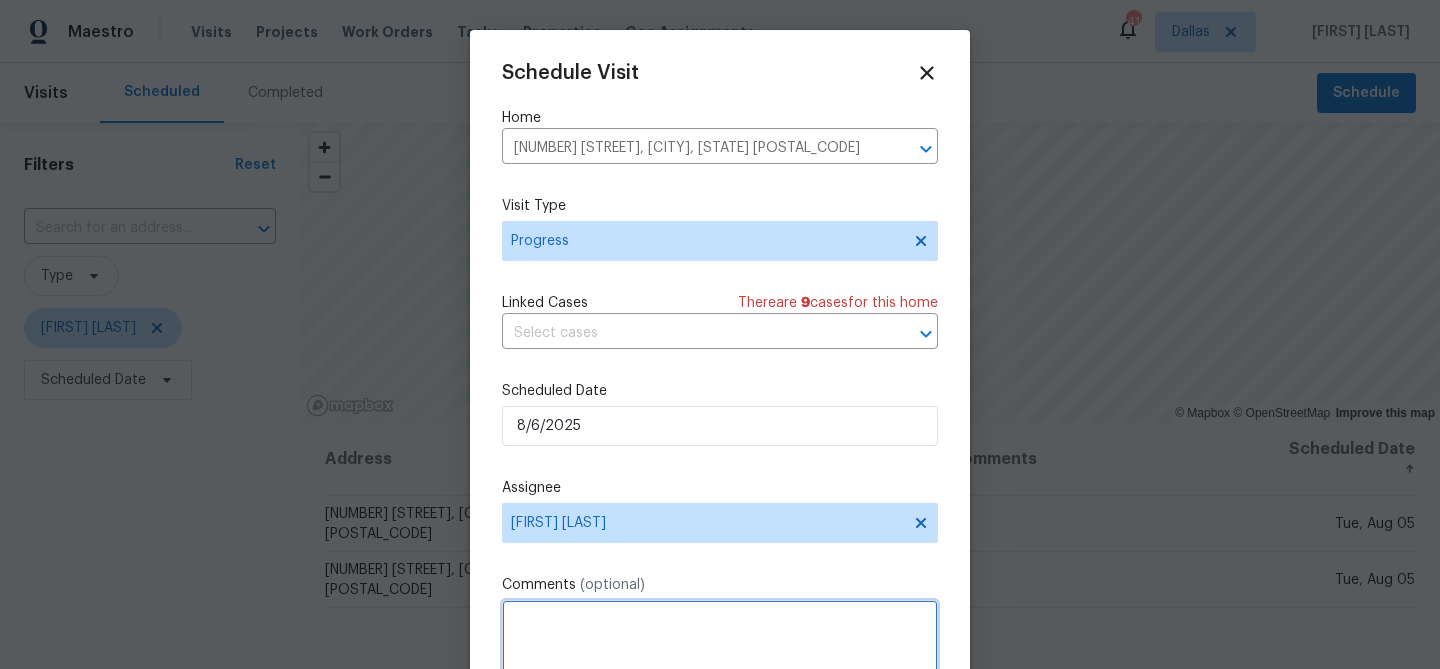 click at bounding box center [720, 640] 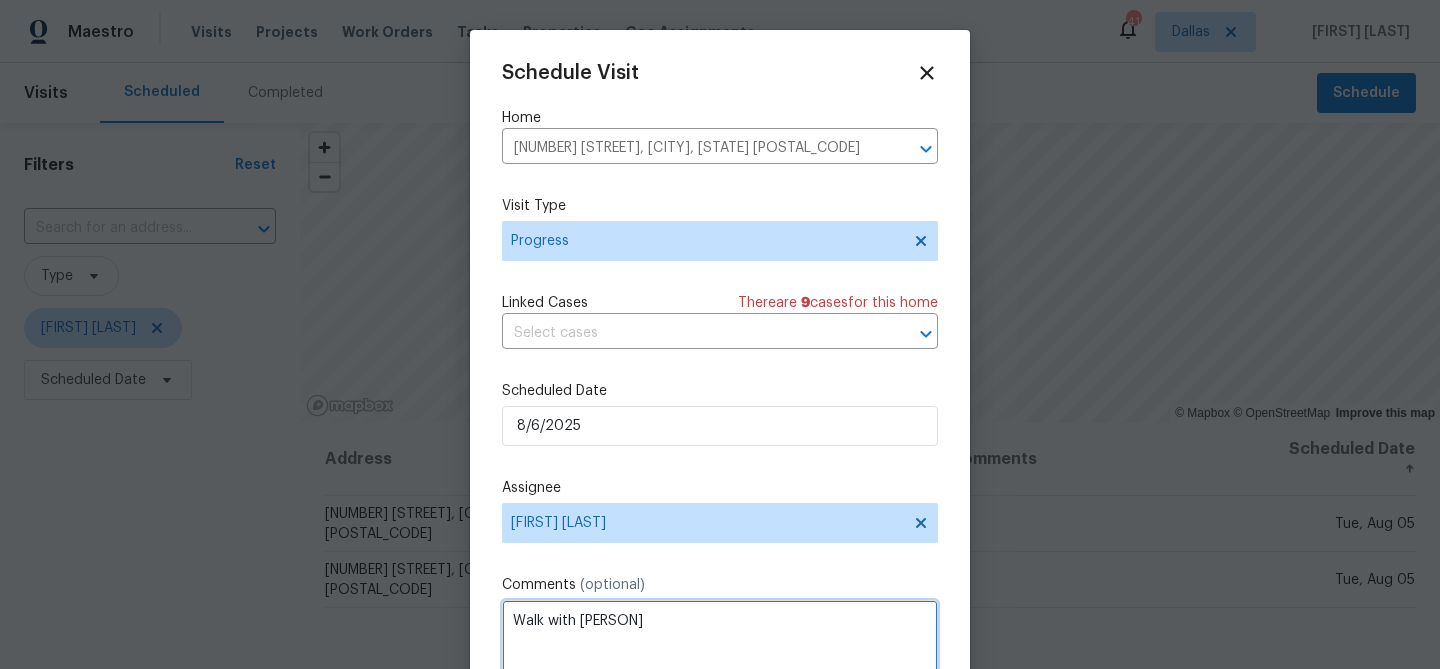 scroll, scrollTop: 36, scrollLeft: 0, axis: vertical 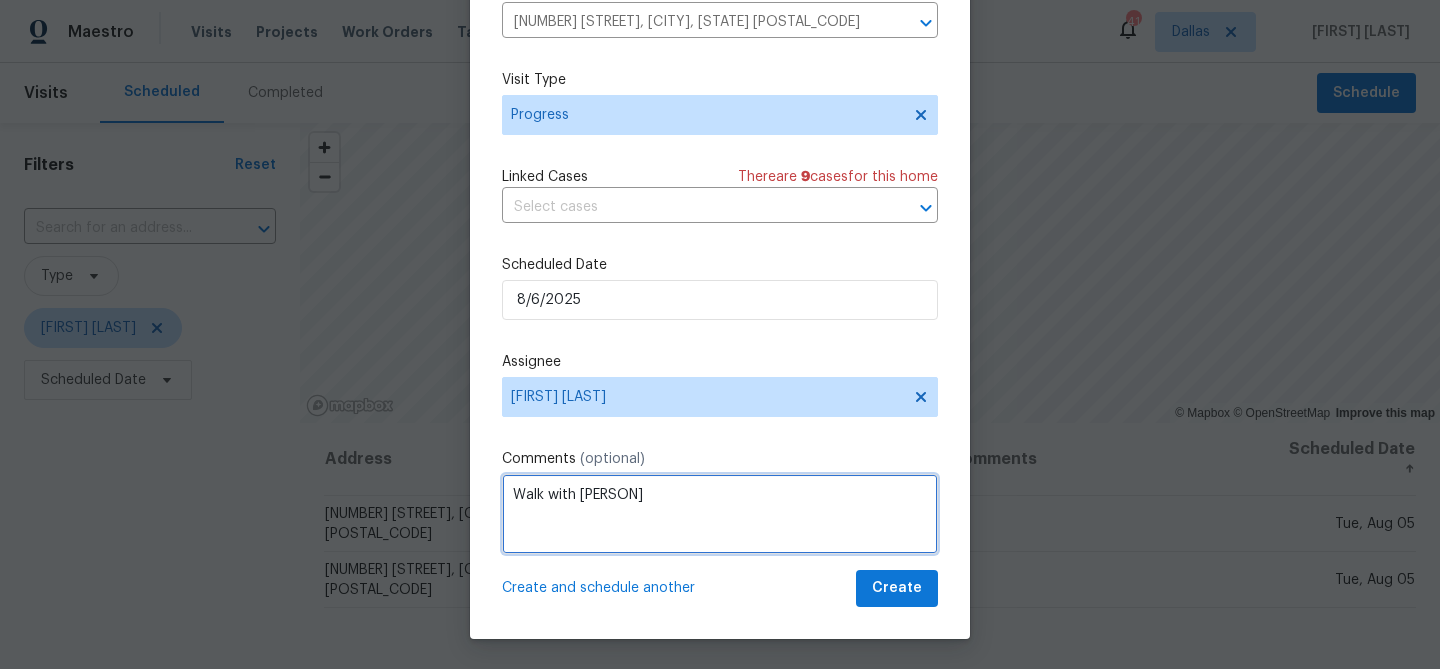 type on "Walk with [PERSON]" 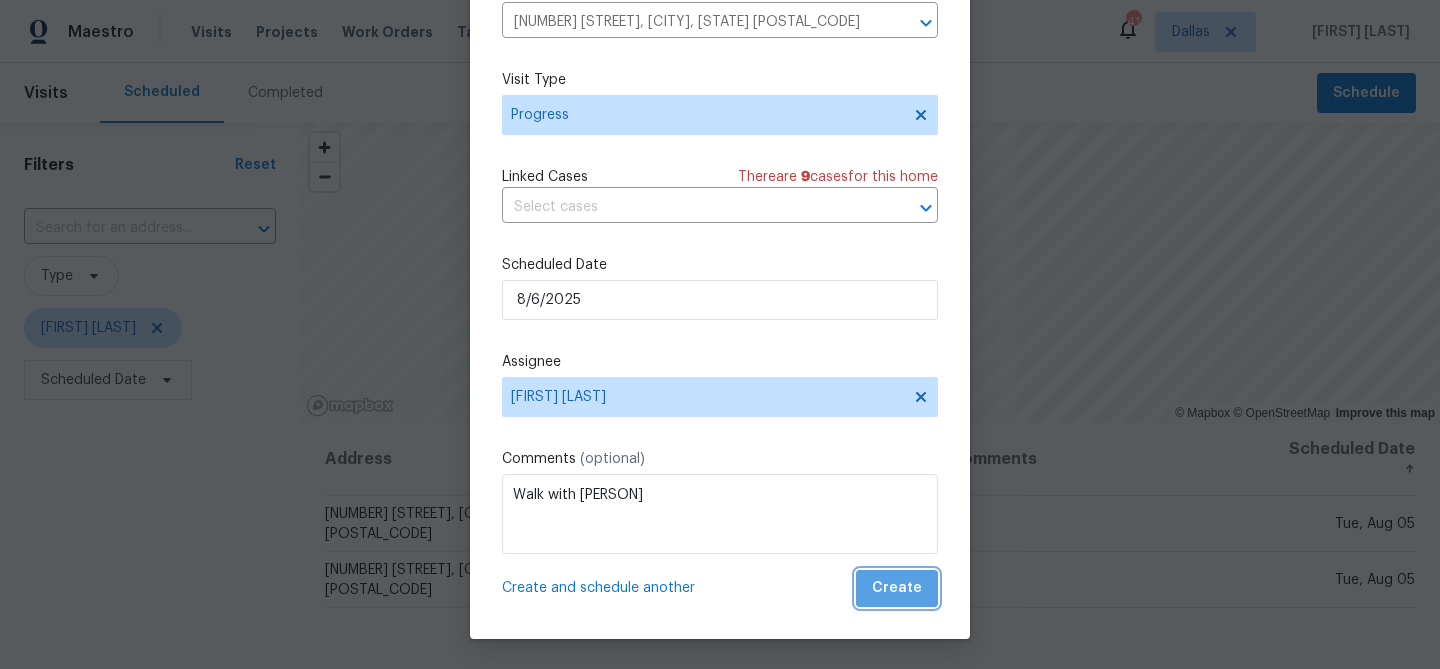 click on "Create" at bounding box center (897, 588) 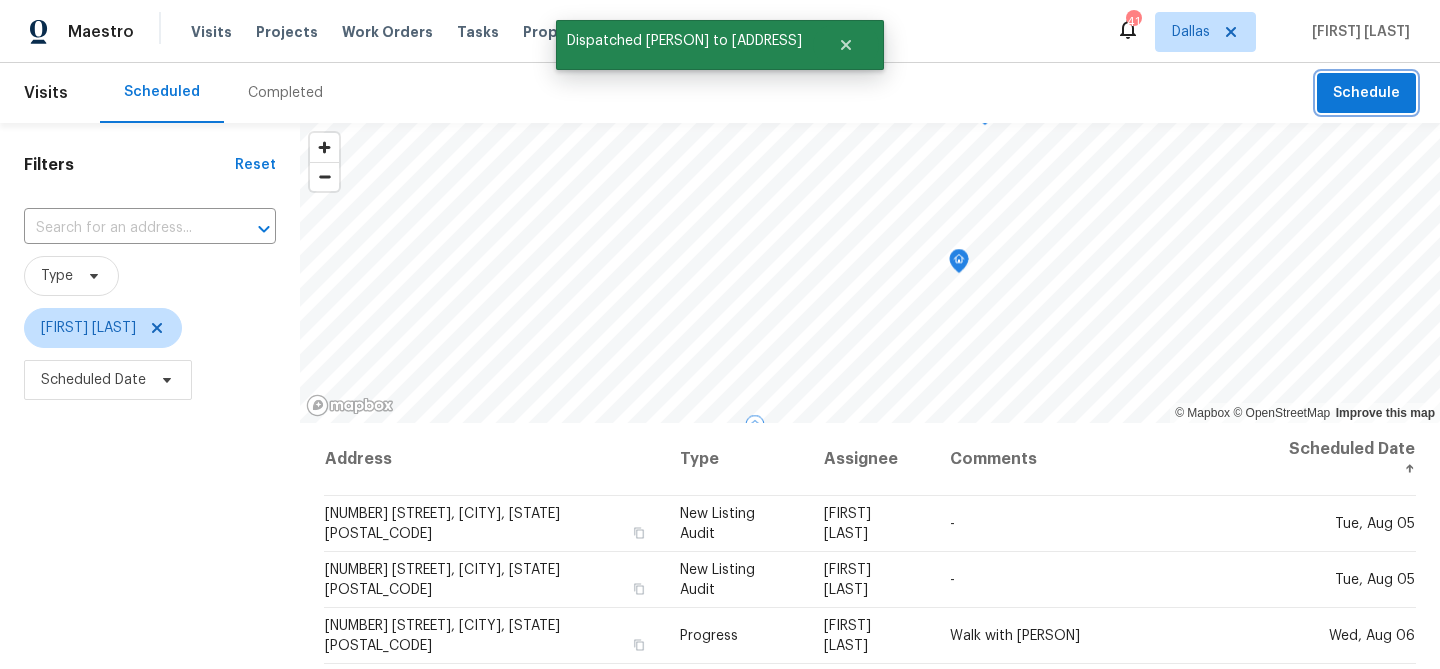 scroll, scrollTop: 0, scrollLeft: 0, axis: both 